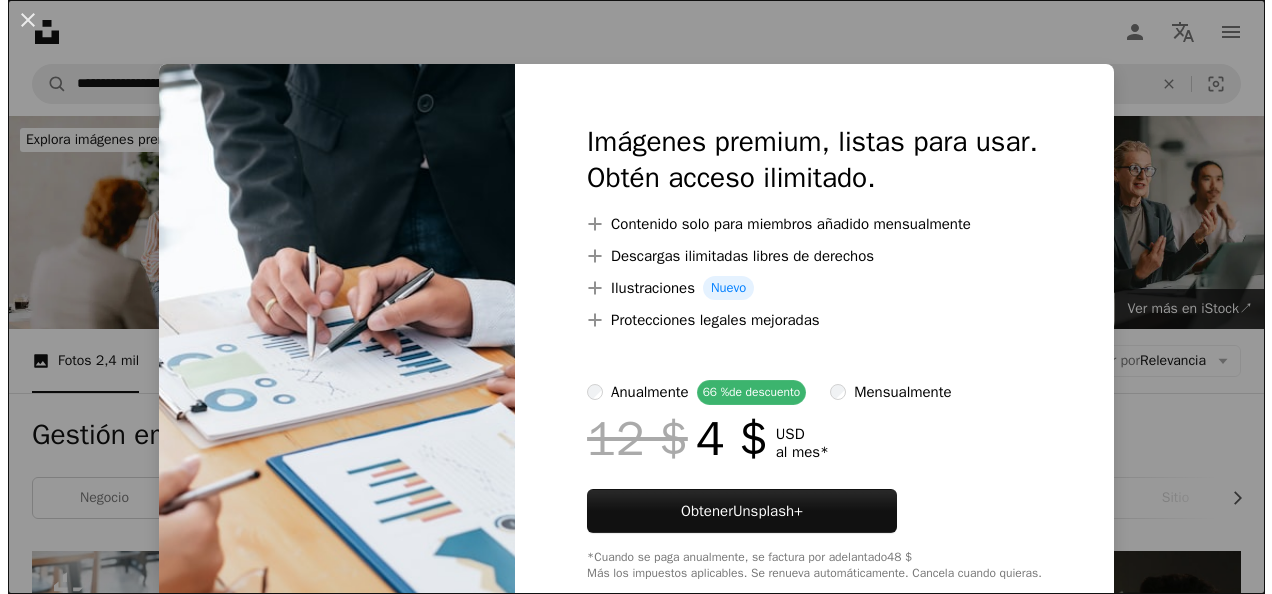 scroll, scrollTop: 288, scrollLeft: 0, axis: vertical 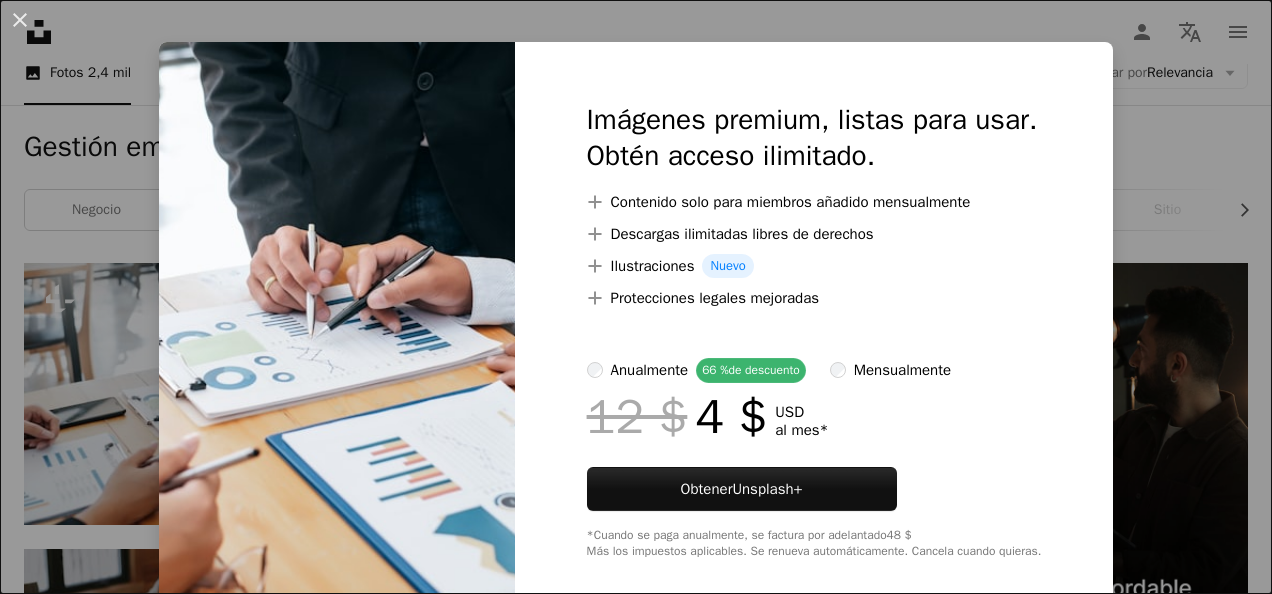 click on "An X shape Imágenes premium, listas para usar. Obtén acceso ilimitado. A plus sign Contenido solo para miembros añadido mensualmente A plus sign Descargas ilimitadas libres de derechos A plus sign Ilustraciones  Nuevo A plus sign Protecciones legales mejoradas anualmente 66 %  de descuento mensualmente 12 $   4 $ USD al mes * Obtener  Unsplash+ *Cuando se paga anualmente, se factura por adelantado  48 $ Más los impuestos aplicables. Se renueva automáticamente. Cancela cuando quieras." at bounding box center [636, 297] 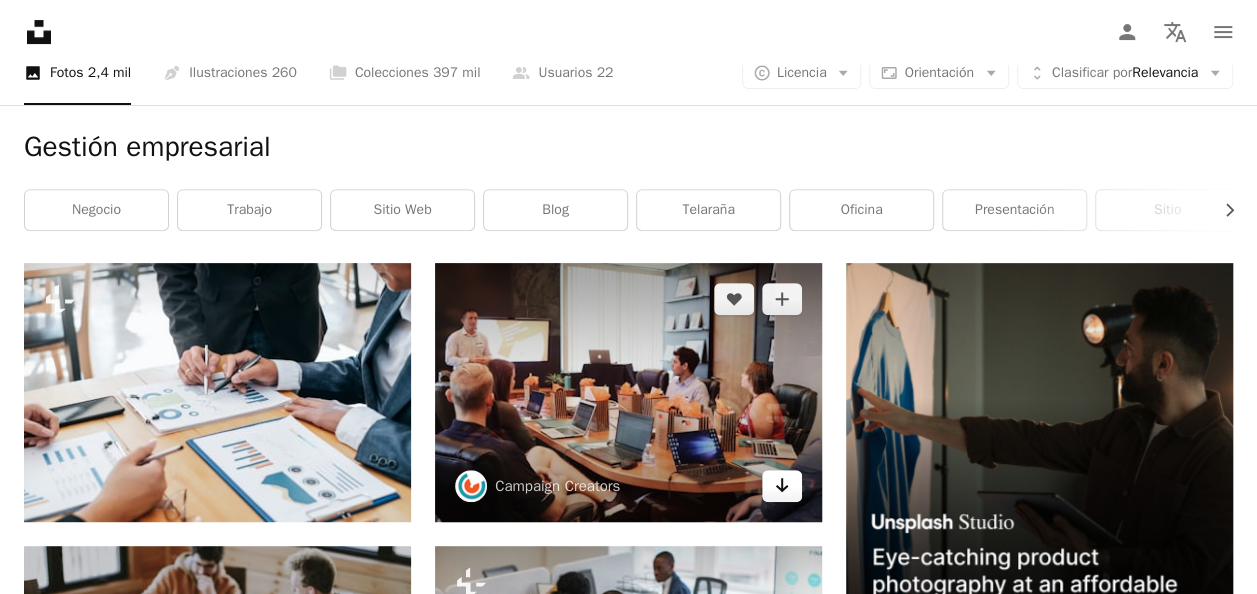 click on "Arrow pointing down" at bounding box center (782, 486) 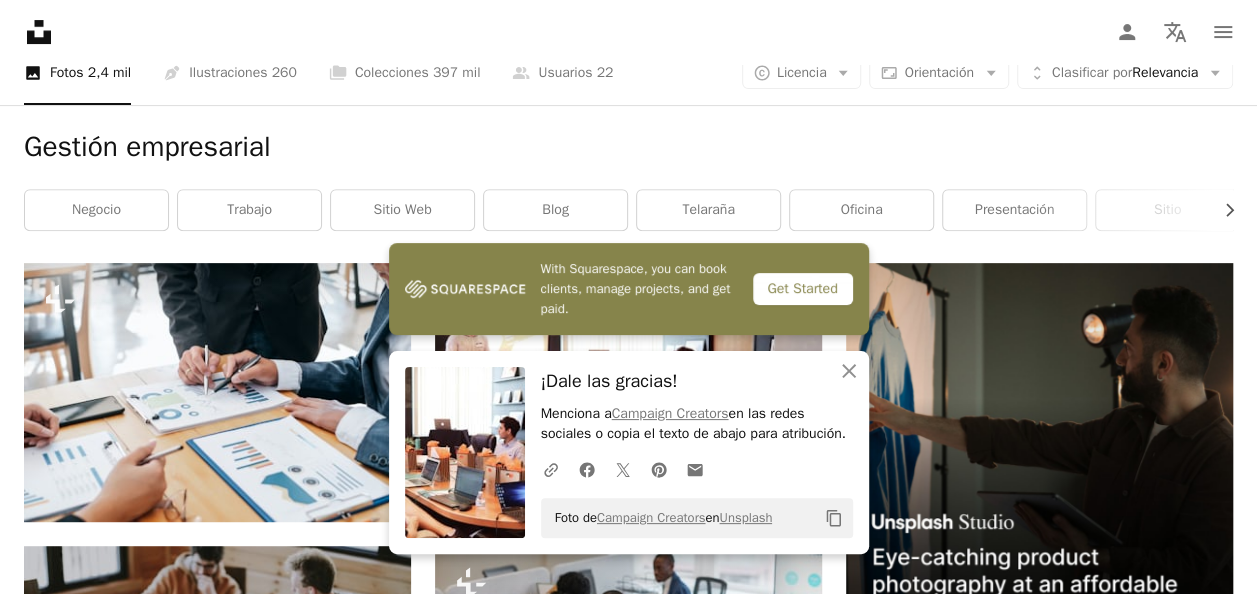 click on "Gestión empresarial" at bounding box center [628, 147] 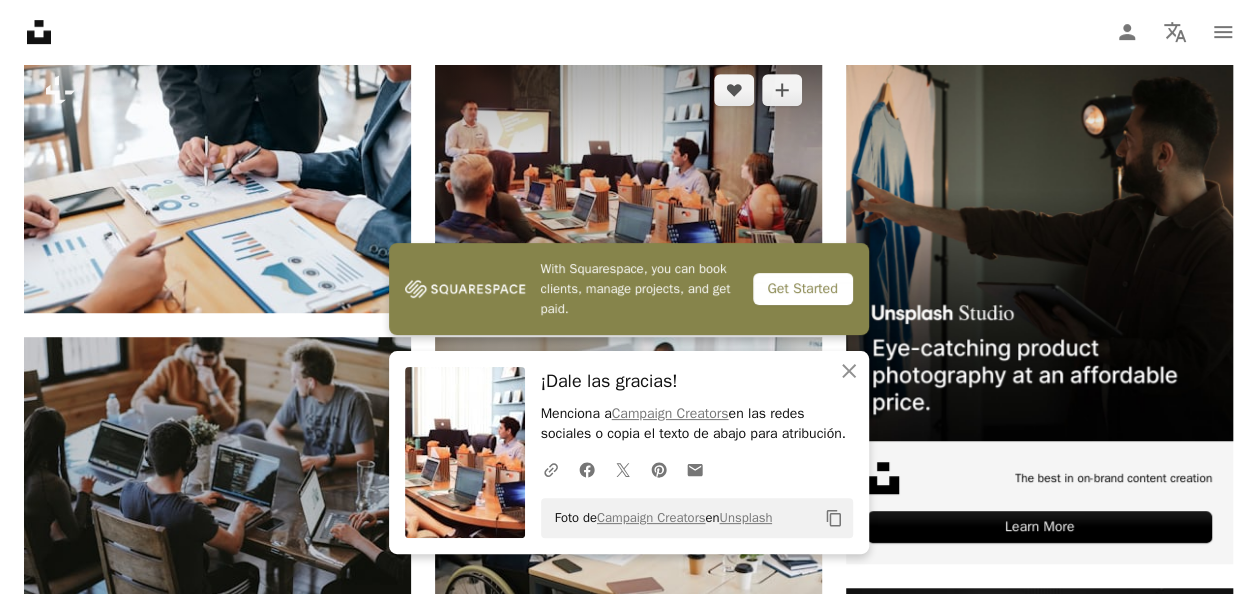 scroll, scrollTop: 503, scrollLeft: 0, axis: vertical 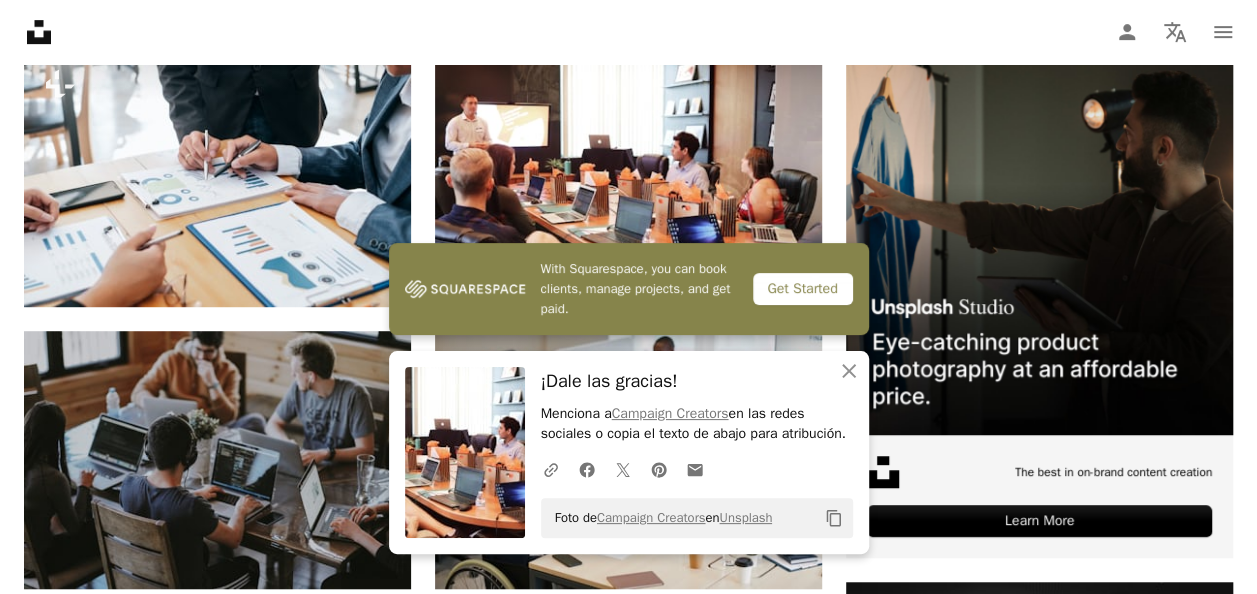 click on "Plus sign for Unsplash+ A heart A plus sign Getty Images Para  Unsplash+ A lock Descargar A heart A plus sign [FIRST] [LAST] Arrow pointing down A heart A plus sign [FIRST] [LAST] Arrow pointing down A heart A plus sign [FIRST] [LAST] Disponible para contratación A checkmark inside of a circle Arrow pointing down A heart A plus sign Sebastian Herrmann Arrow pointing down Plus sign for Unsplash+ A heart A plus sign Getty Images Para  Unsplash+ A lock Descargar A heart A plus sign Mike Kononov Arrow pointing down A heart A plus sign Campaign Creators Arrow pointing down Plus sign for Unsplash+ A heart A plus sign Getty Images Para  Unsplash+ A lock Descargar A heart A plus sign Sean Pollock Disponible para contratación A checkmark inside of a circle Arrow pointing down A heart A plus sign JESHOOTS.COM Arrow pointing down Plus sign for Unsplash+ A heart A plus sign Getty Images Para  Unsplash+ A lock Descargar A heart A plus sign Campaign Creators Arrow pointing down A heart A plus sign Lucas Law Learn More Para" at bounding box center [628, 1196] 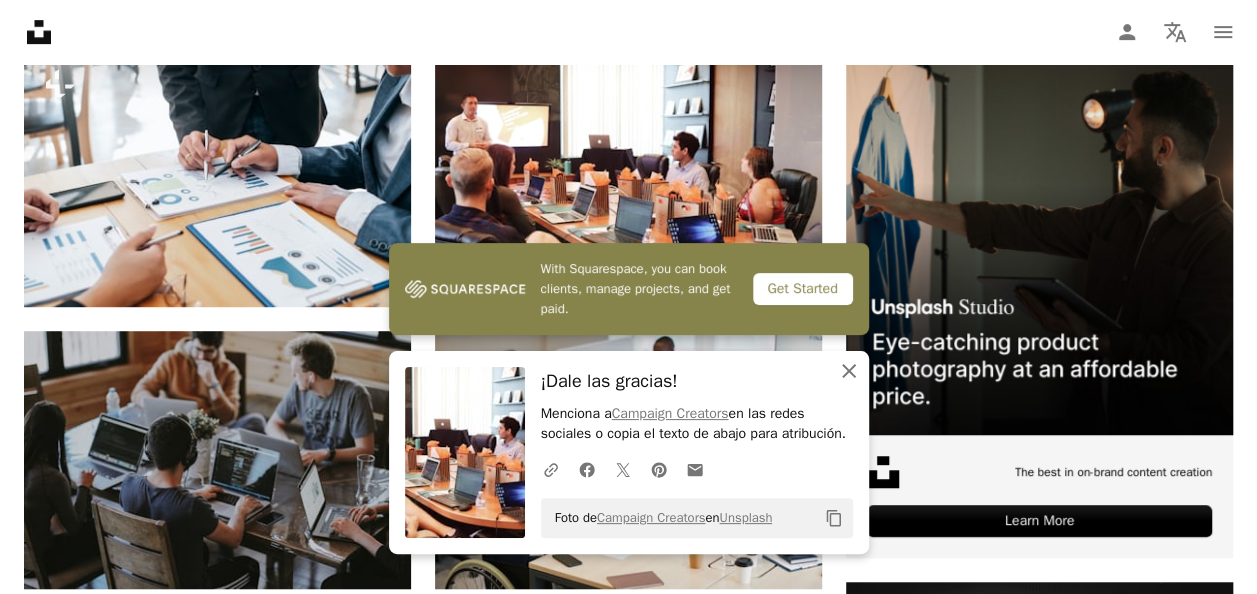 click on "An X shape" 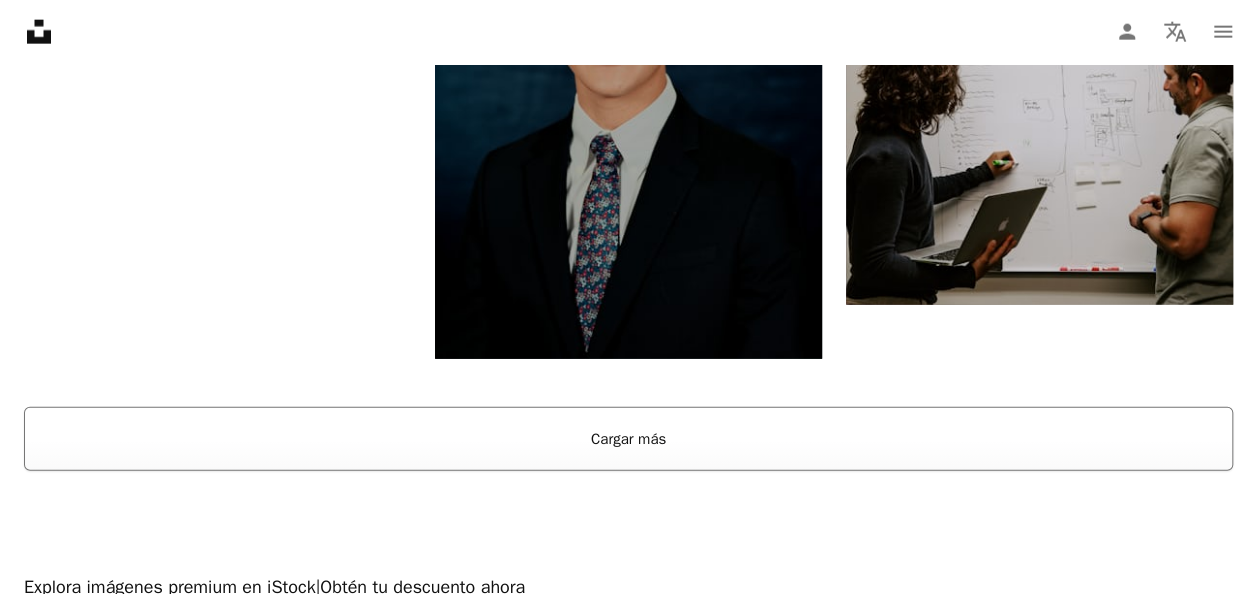scroll, scrollTop: 2490, scrollLeft: 0, axis: vertical 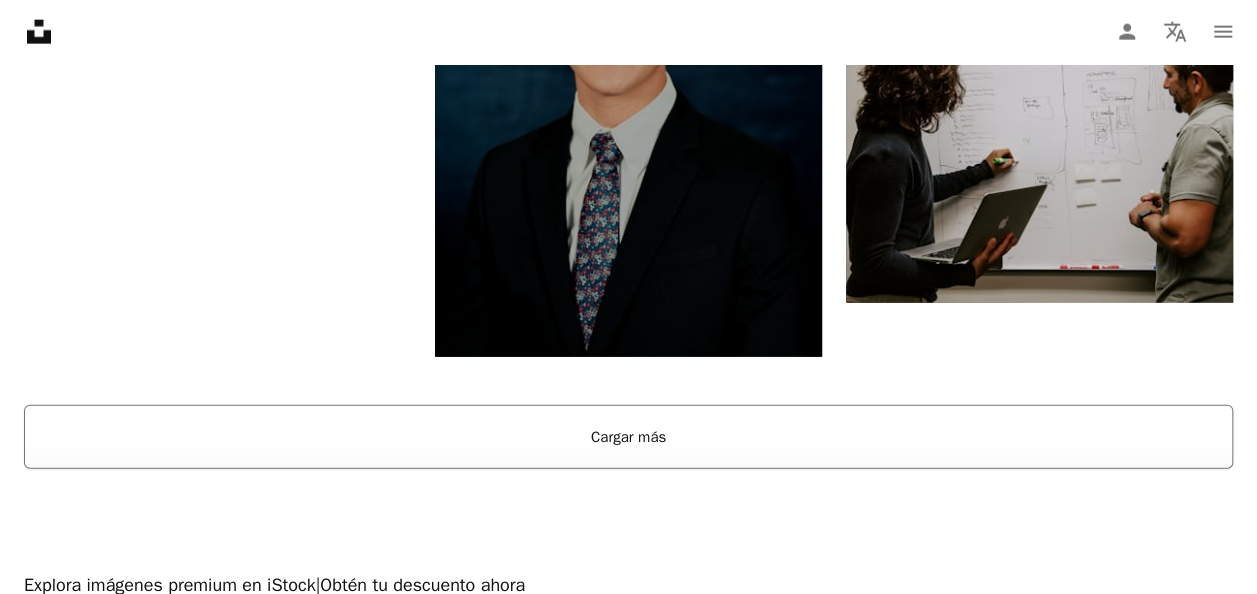 click on "Cargar más" at bounding box center (628, 437) 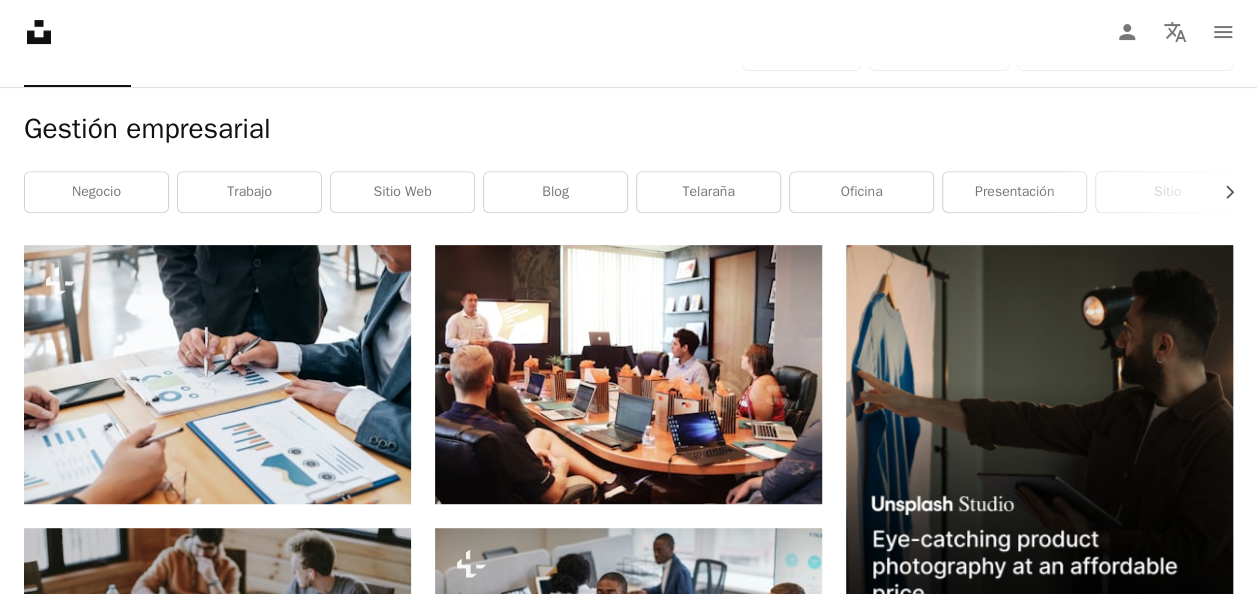 scroll, scrollTop: 0, scrollLeft: 0, axis: both 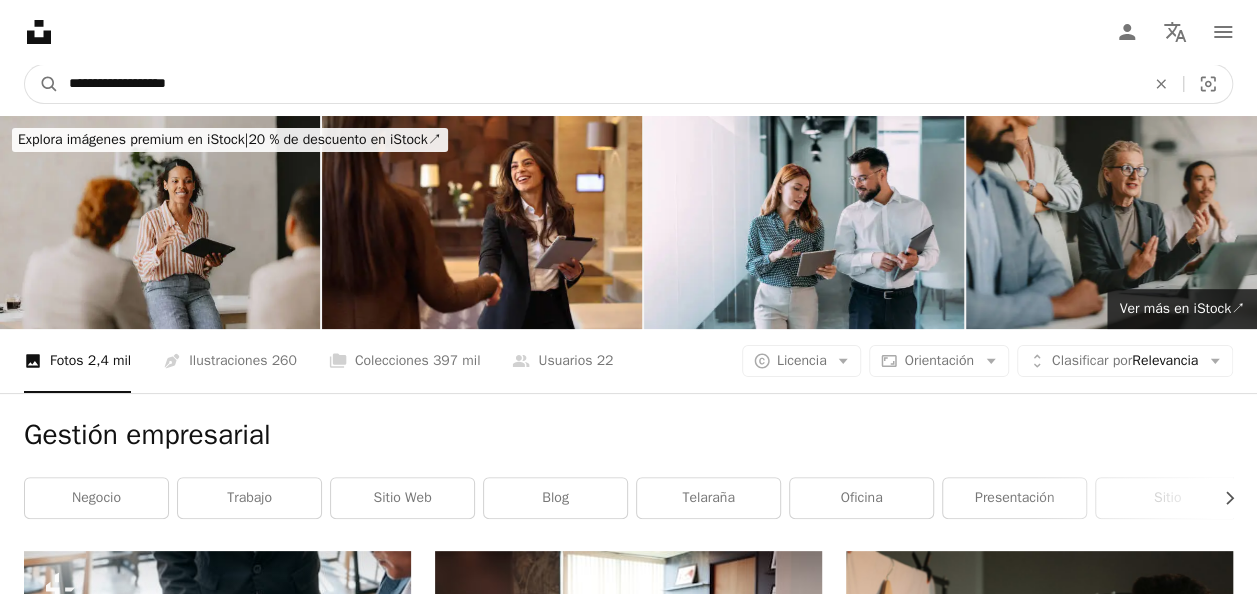click on "**********" at bounding box center [599, 84] 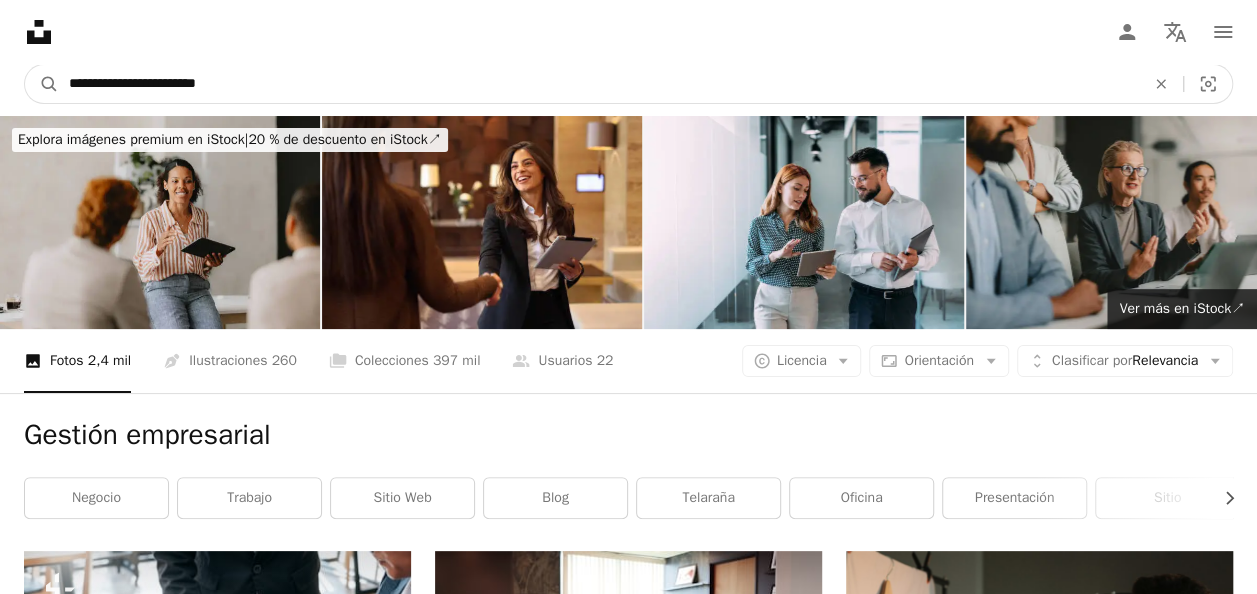 type on "**********" 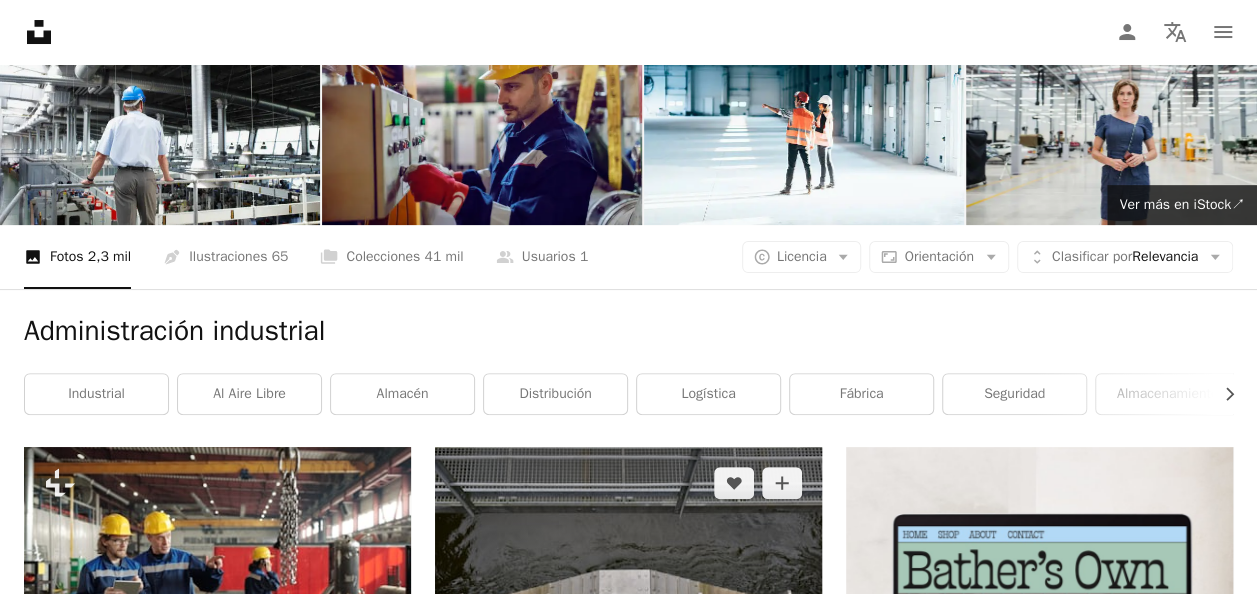 scroll, scrollTop: 0, scrollLeft: 0, axis: both 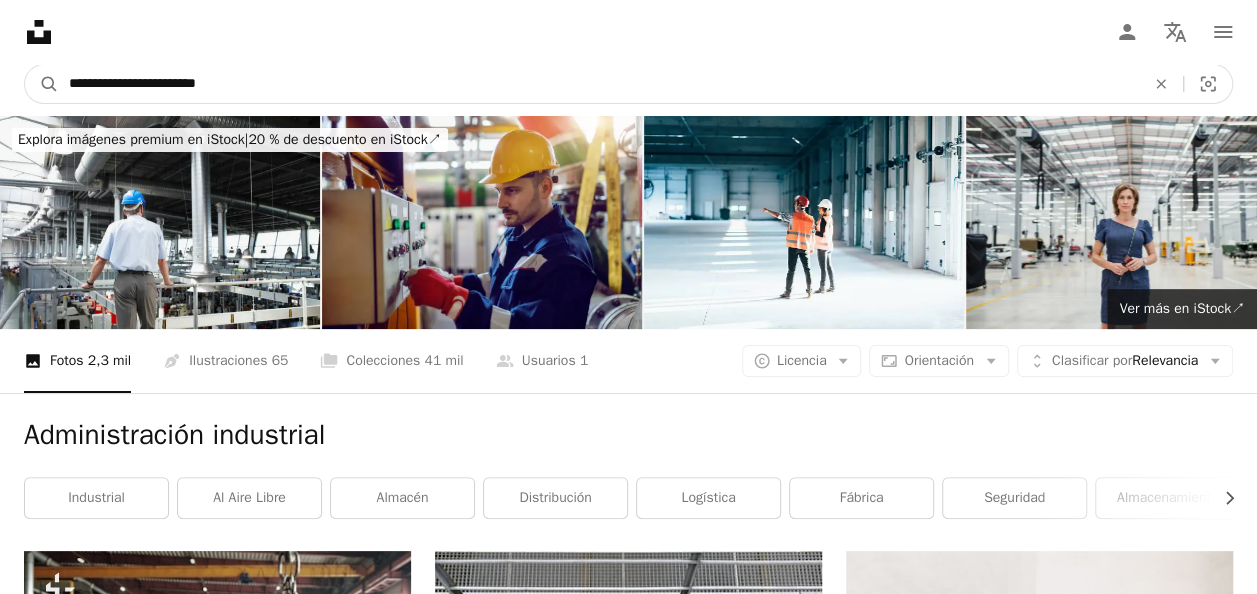 click on "**********" at bounding box center (599, 84) 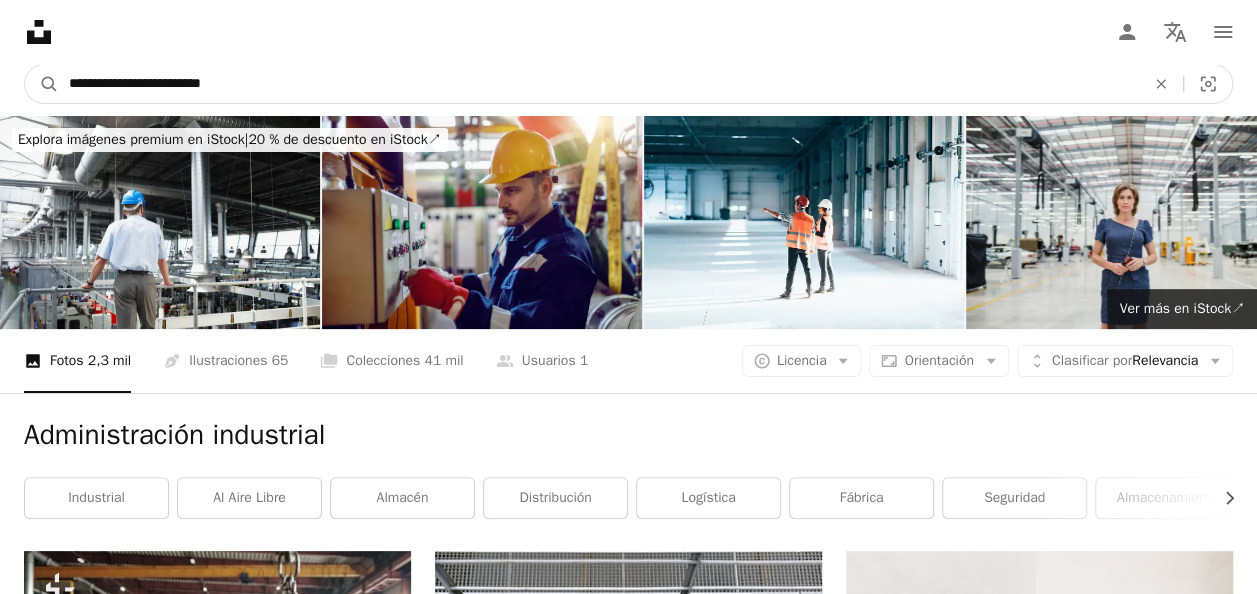 type on "**********" 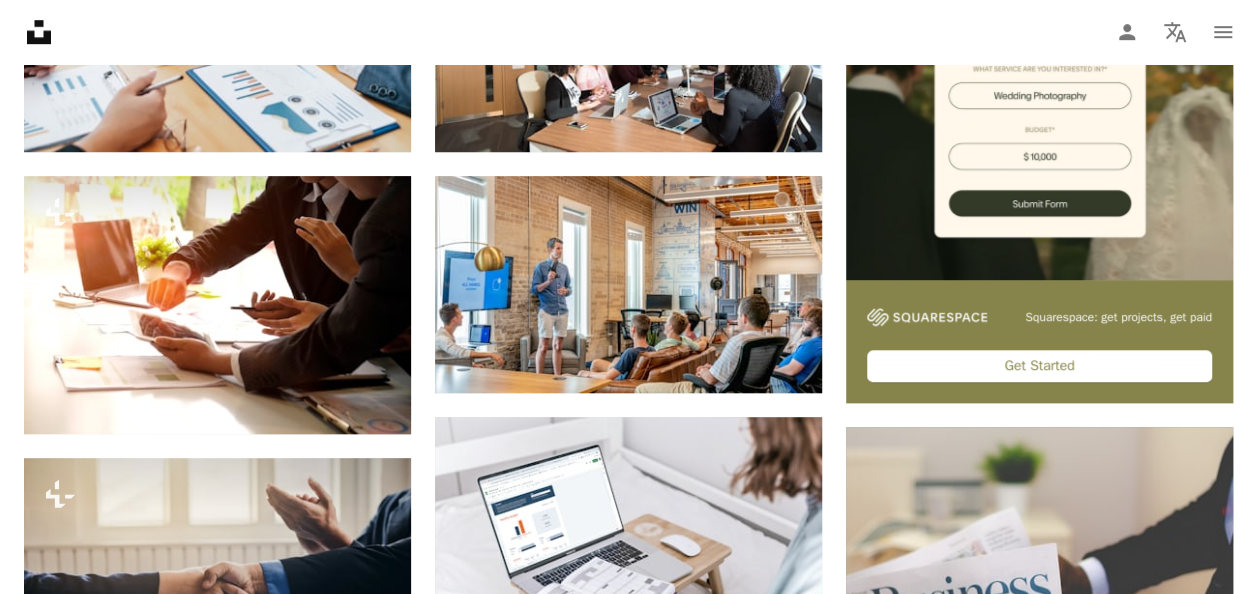 scroll, scrollTop: 938, scrollLeft: 0, axis: vertical 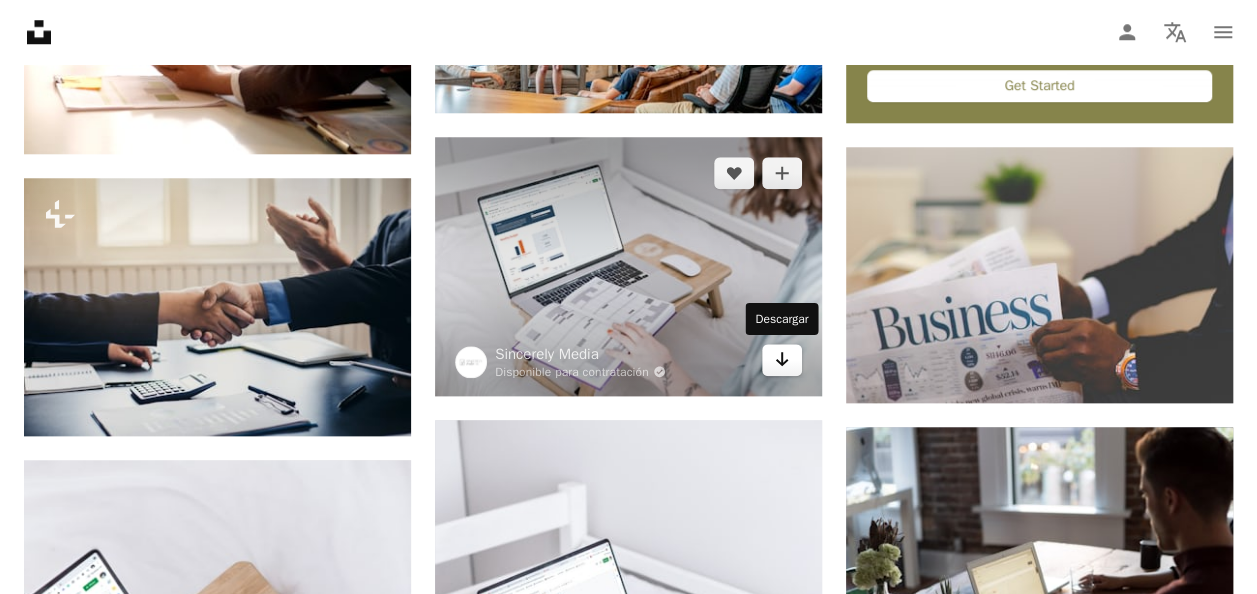 click on "Arrow pointing down" 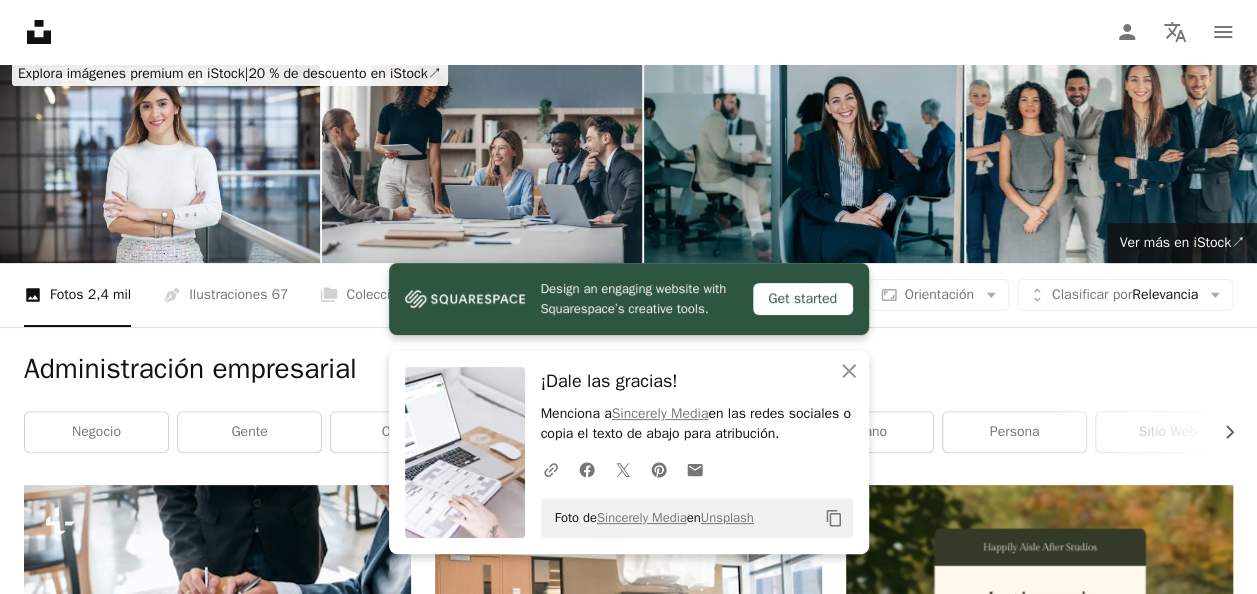 scroll, scrollTop: 0, scrollLeft: 0, axis: both 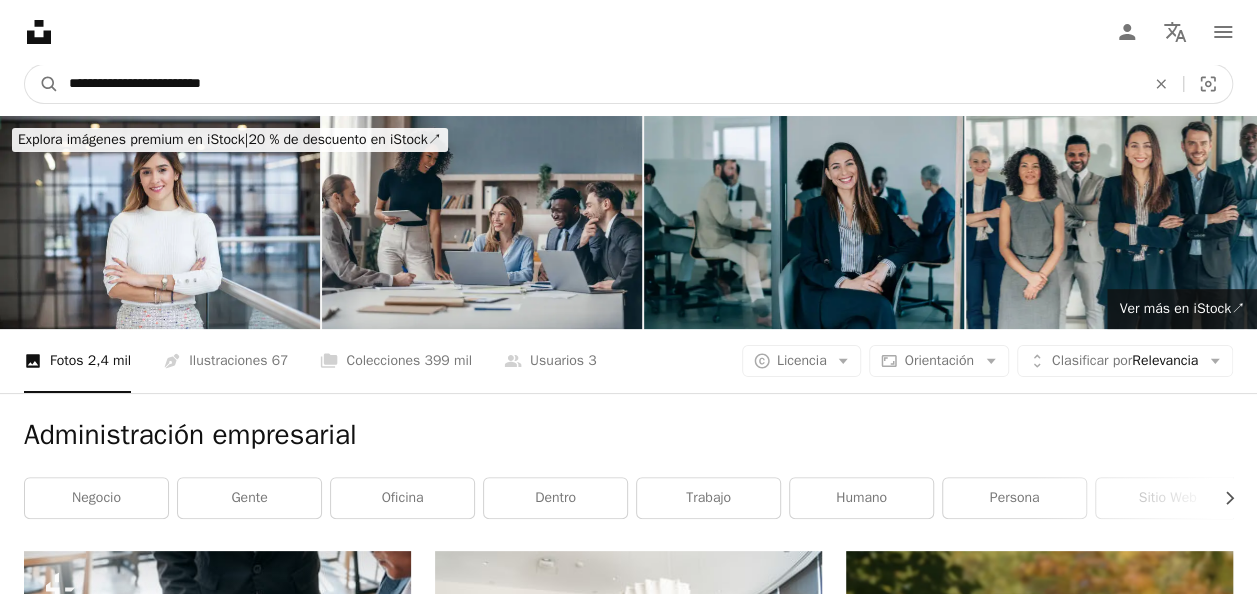 click on "**********" at bounding box center (599, 84) 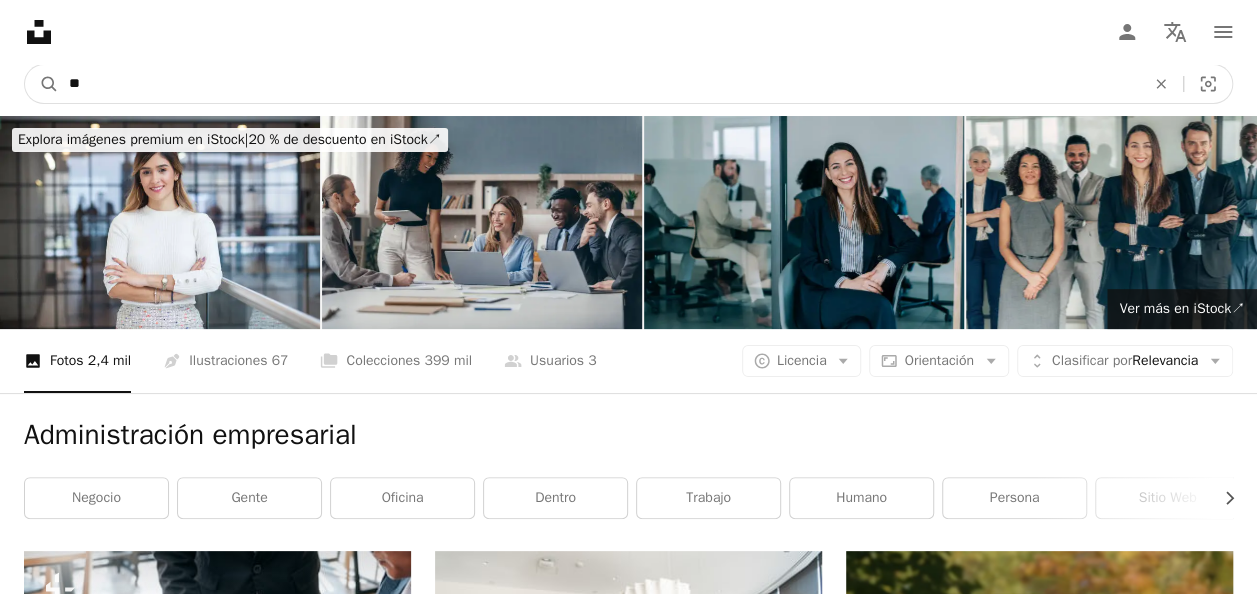 type on "*" 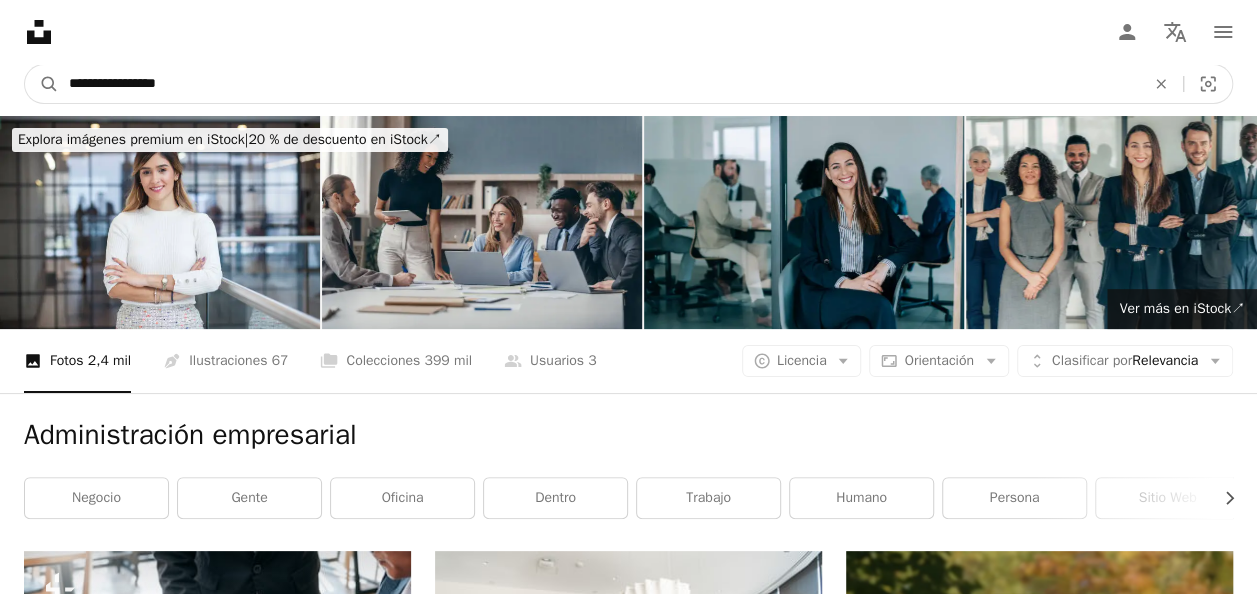 type on "**********" 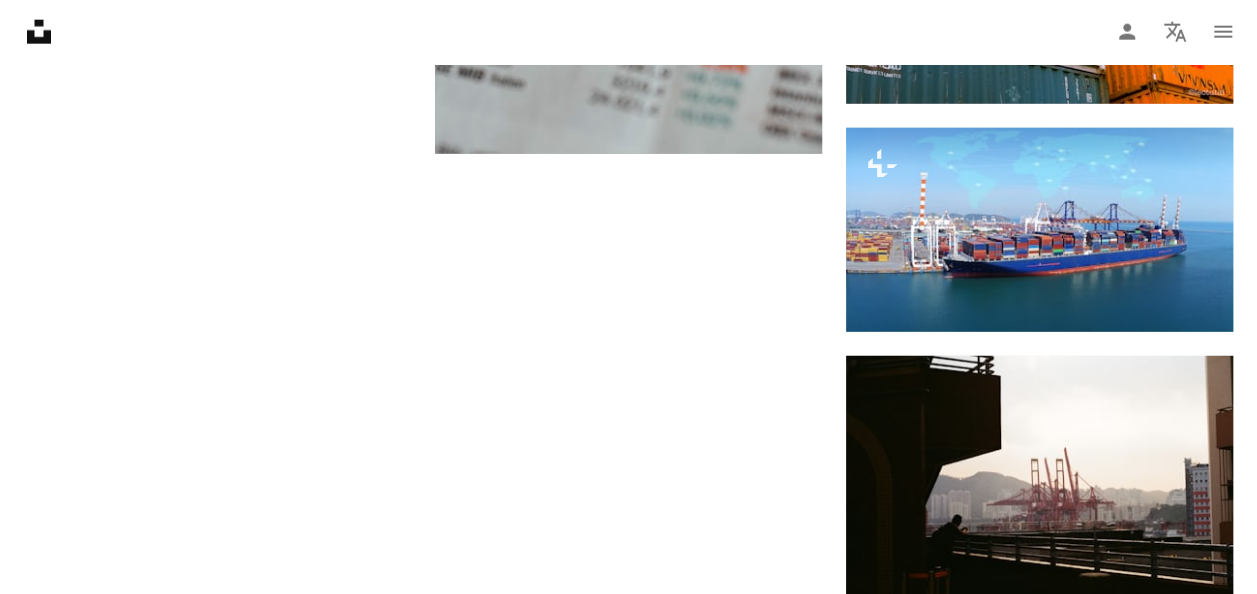scroll, scrollTop: 2713, scrollLeft: 0, axis: vertical 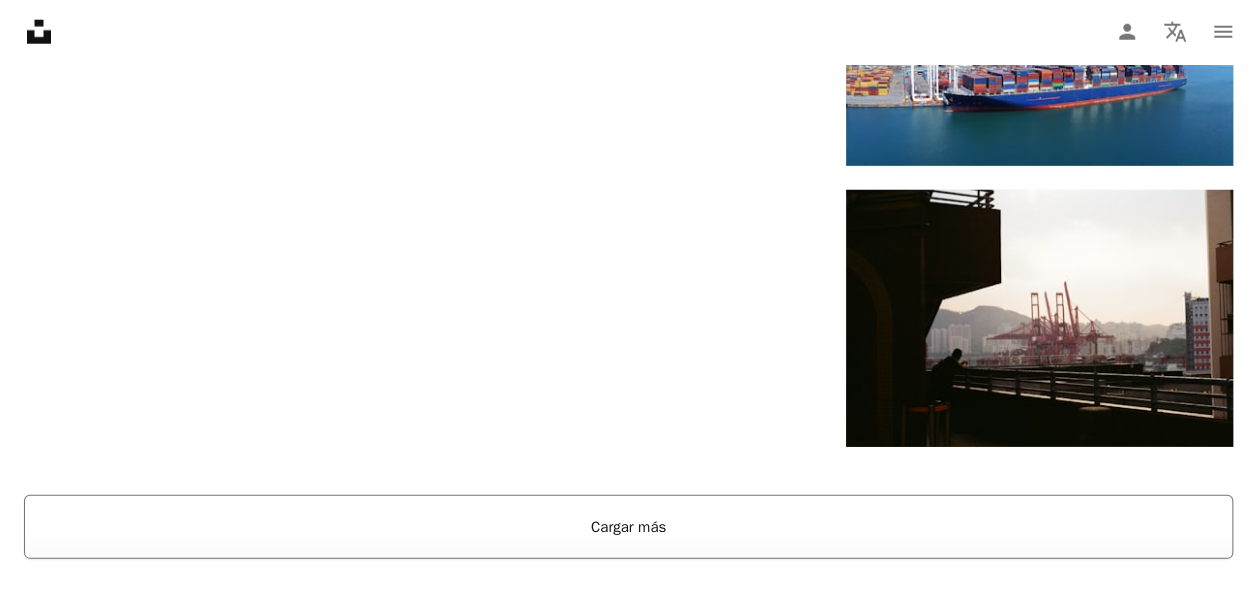 click on "Cargar más" at bounding box center (628, 527) 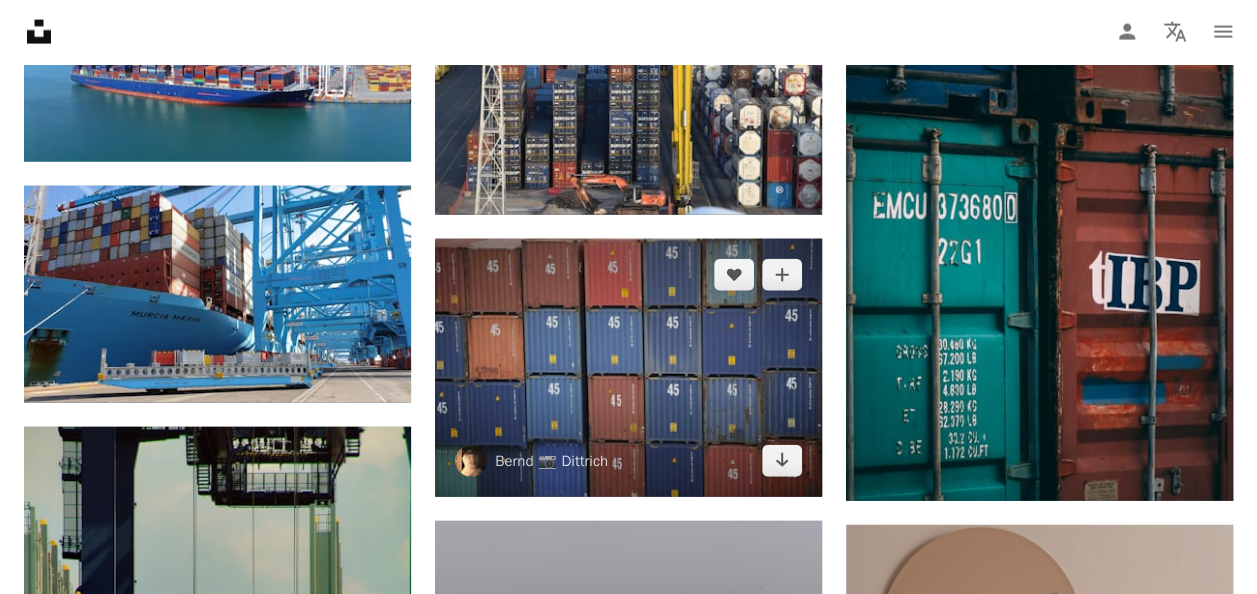 scroll, scrollTop: 6031, scrollLeft: 0, axis: vertical 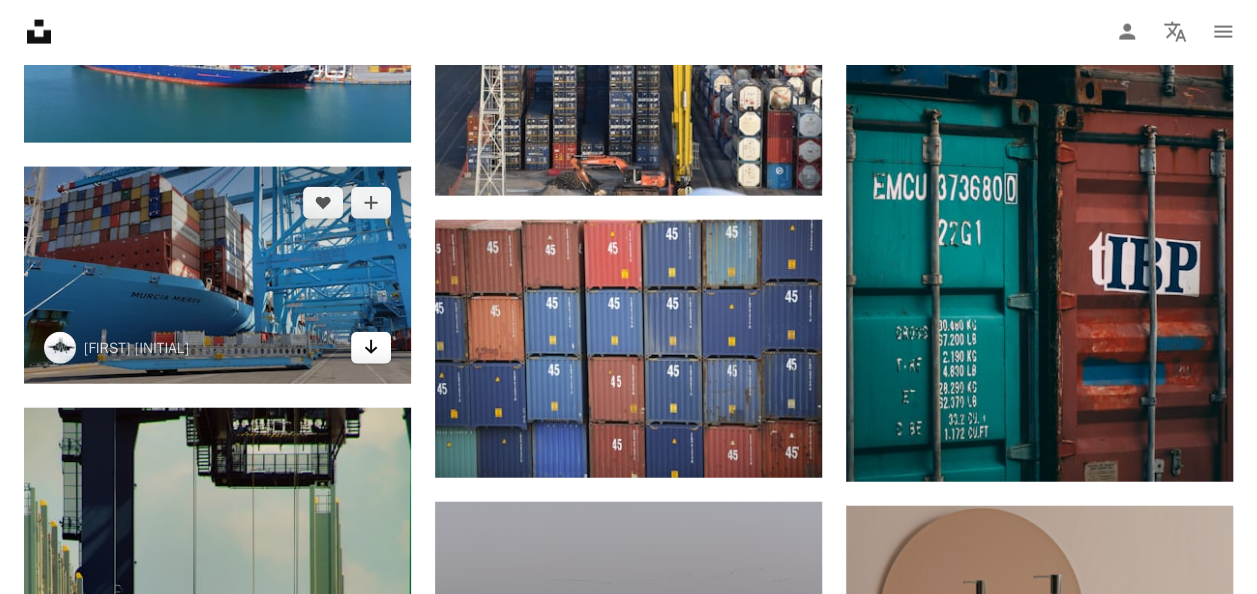 click on "Arrow pointing down" at bounding box center [371, 348] 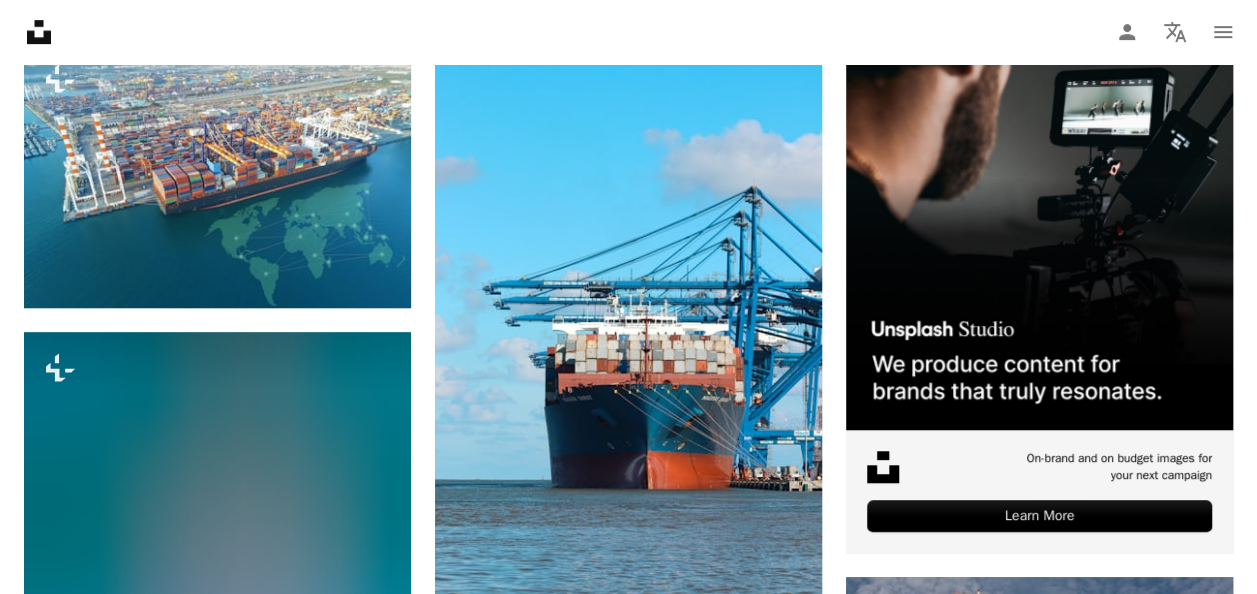 scroll, scrollTop: 0, scrollLeft: 0, axis: both 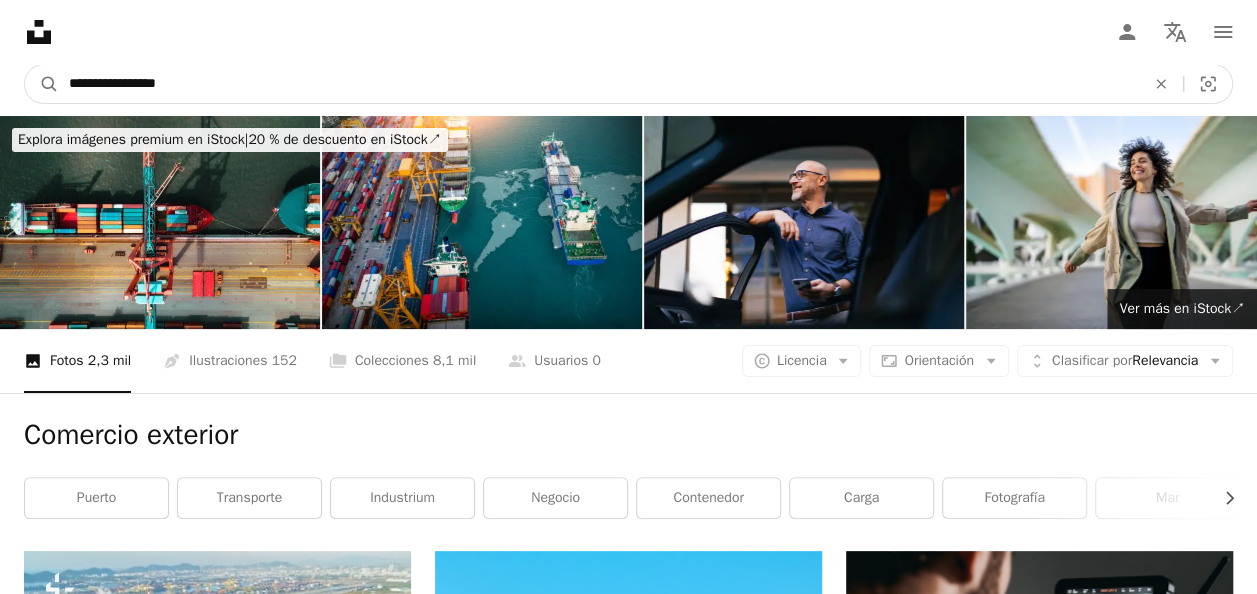 drag, startPoint x: 197, startPoint y: 86, endPoint x: 20, endPoint y: 70, distance: 177.7217 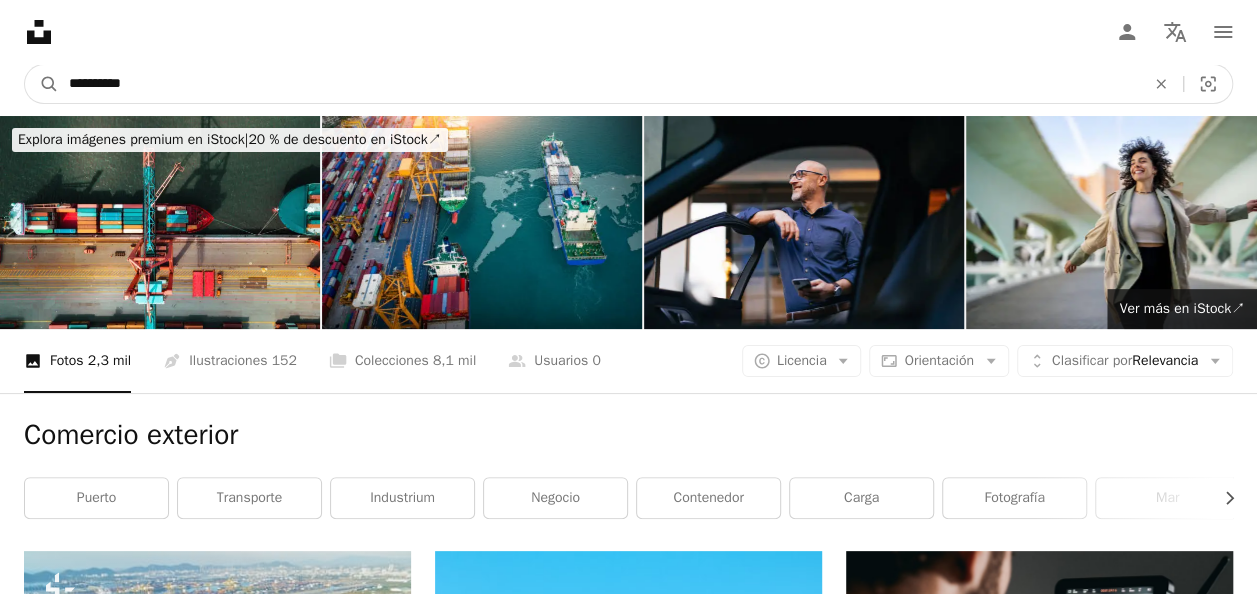type on "**********" 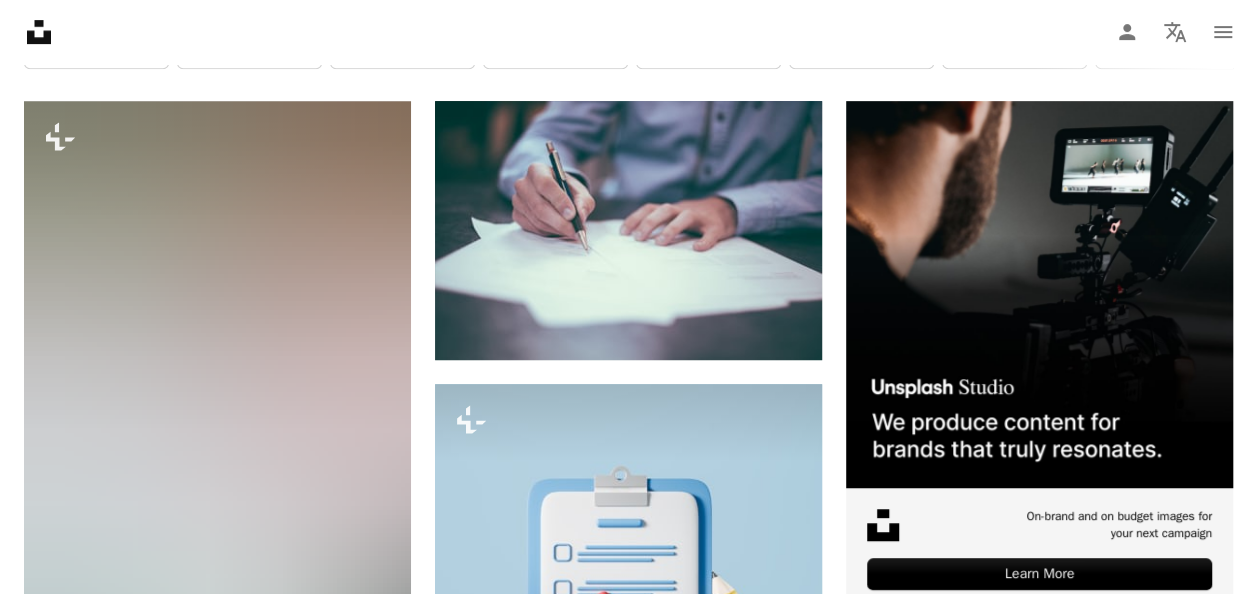 scroll, scrollTop: 0, scrollLeft: 0, axis: both 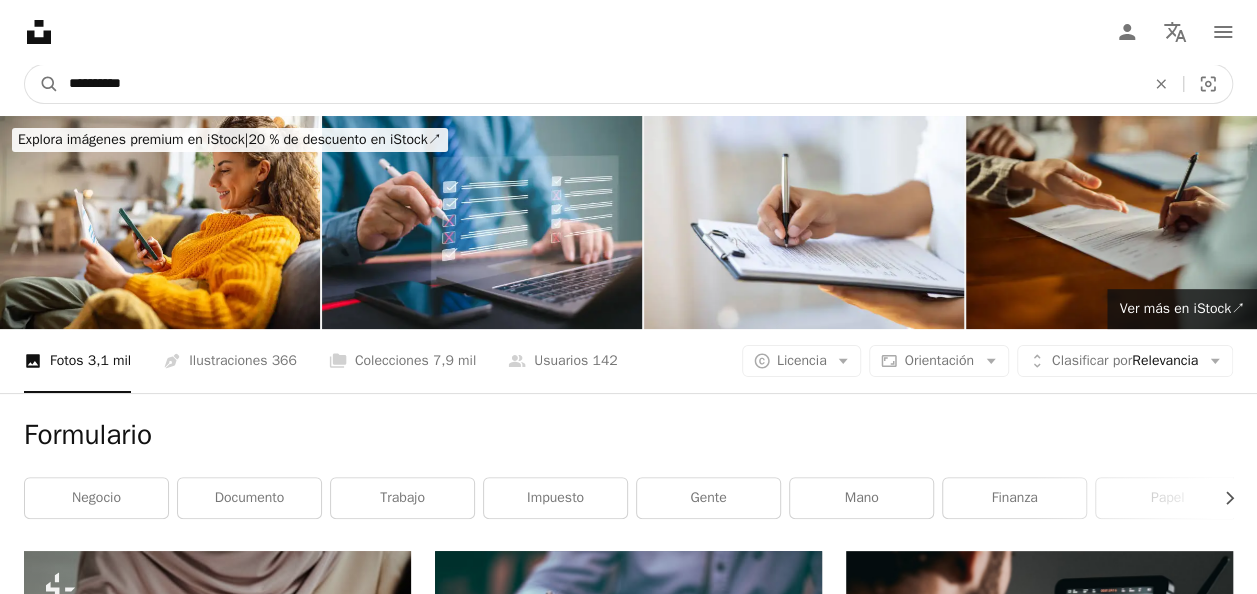 click on "**********" at bounding box center (599, 84) 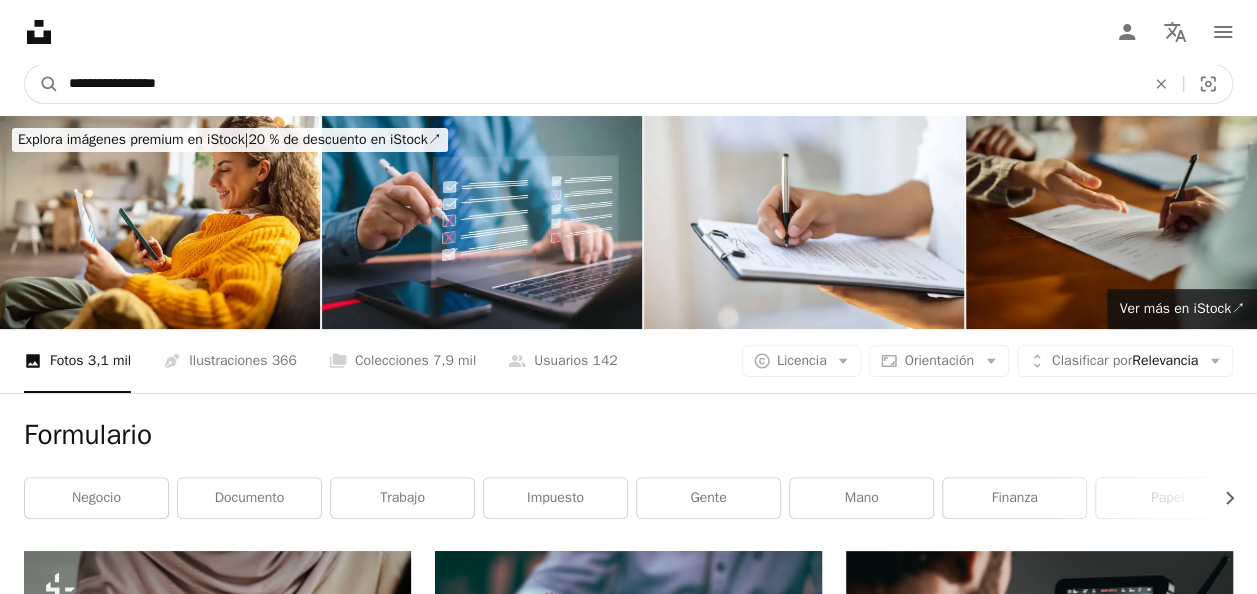 type on "**********" 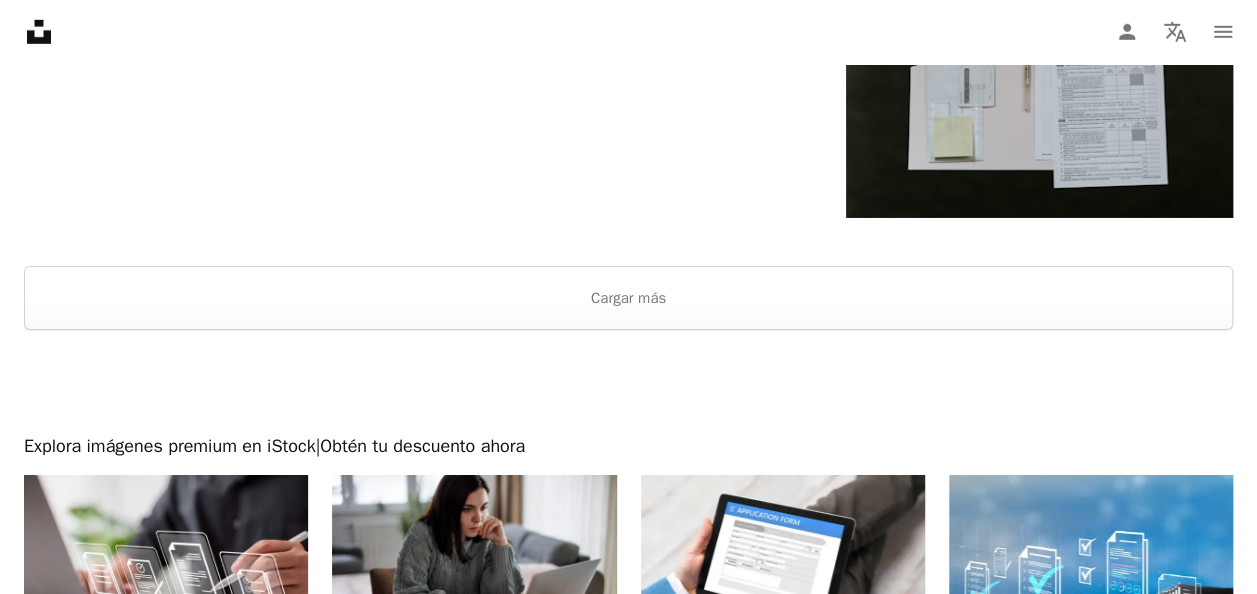 scroll, scrollTop: 3114, scrollLeft: 0, axis: vertical 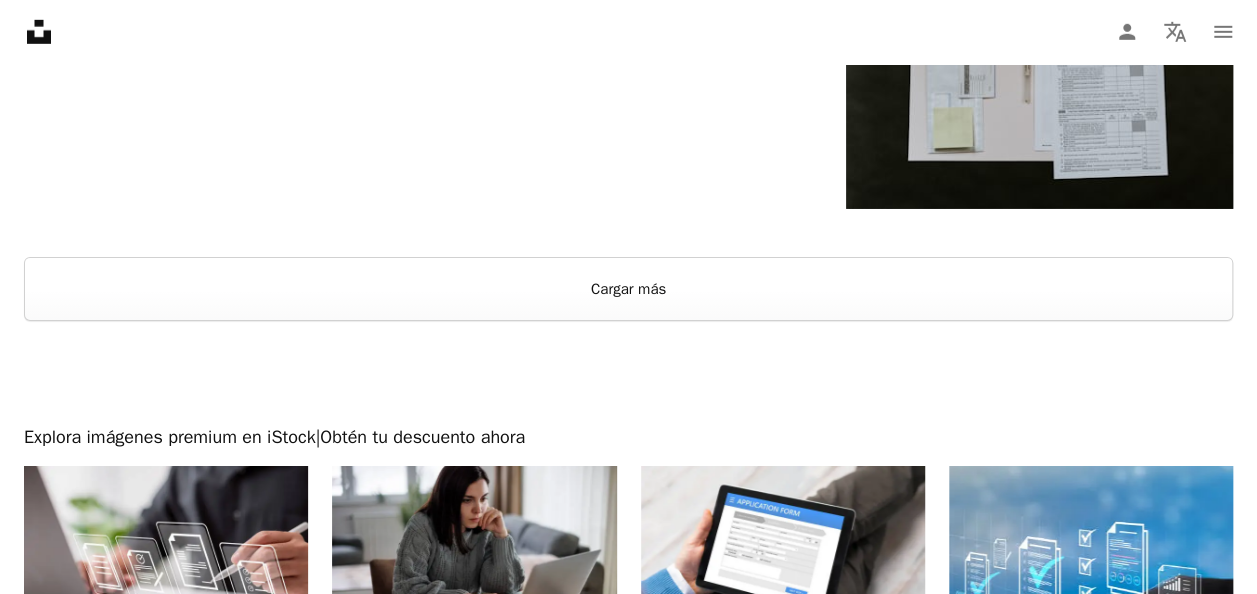 click on "Cargar más" at bounding box center [628, 289] 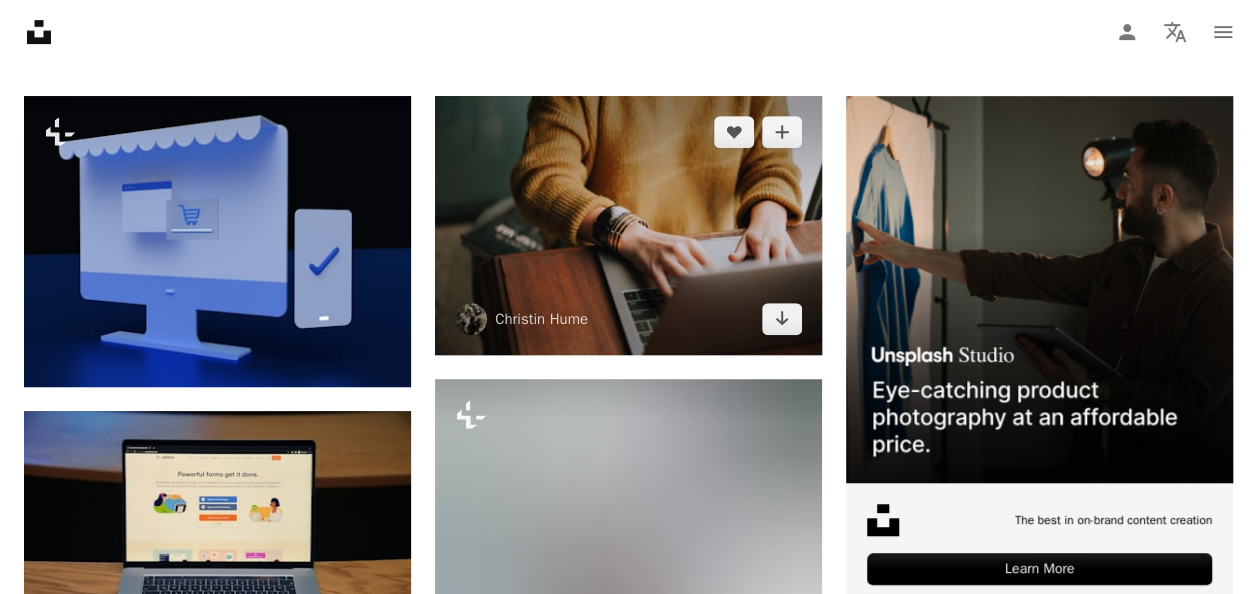 scroll, scrollTop: 456, scrollLeft: 0, axis: vertical 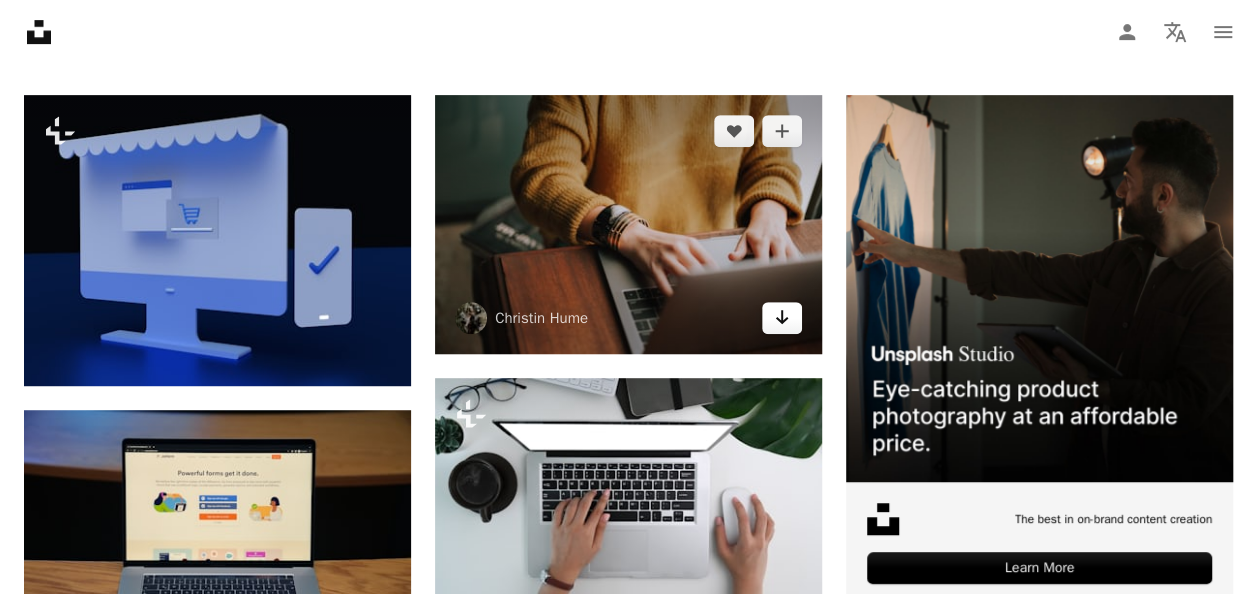 click on "Arrow pointing down" 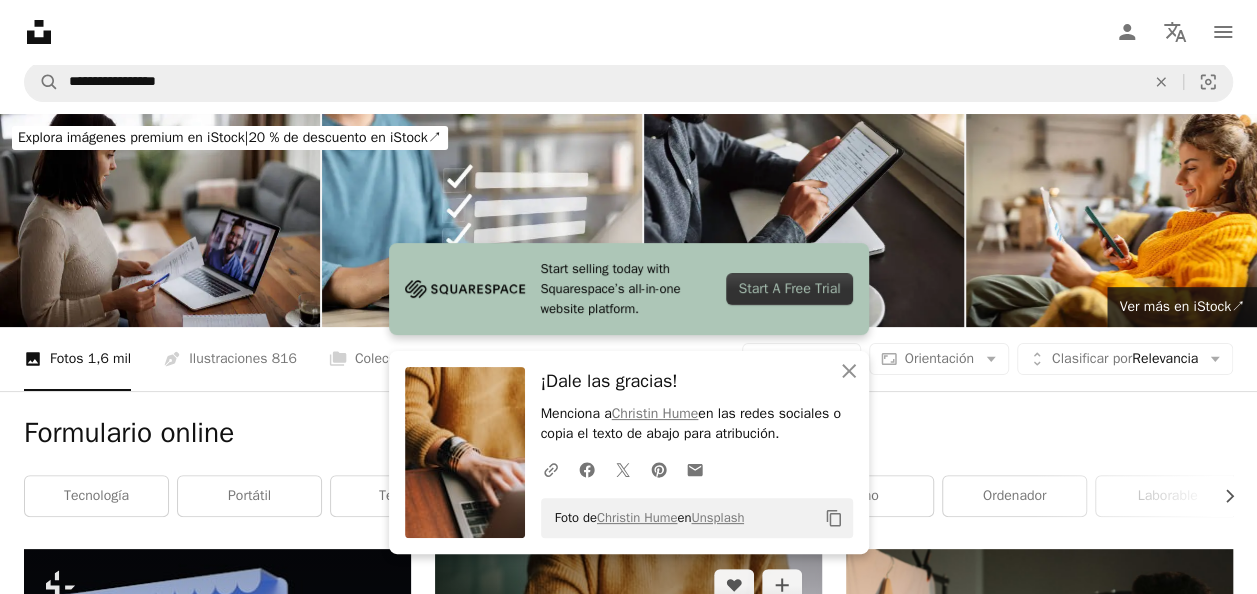 scroll, scrollTop: 0, scrollLeft: 0, axis: both 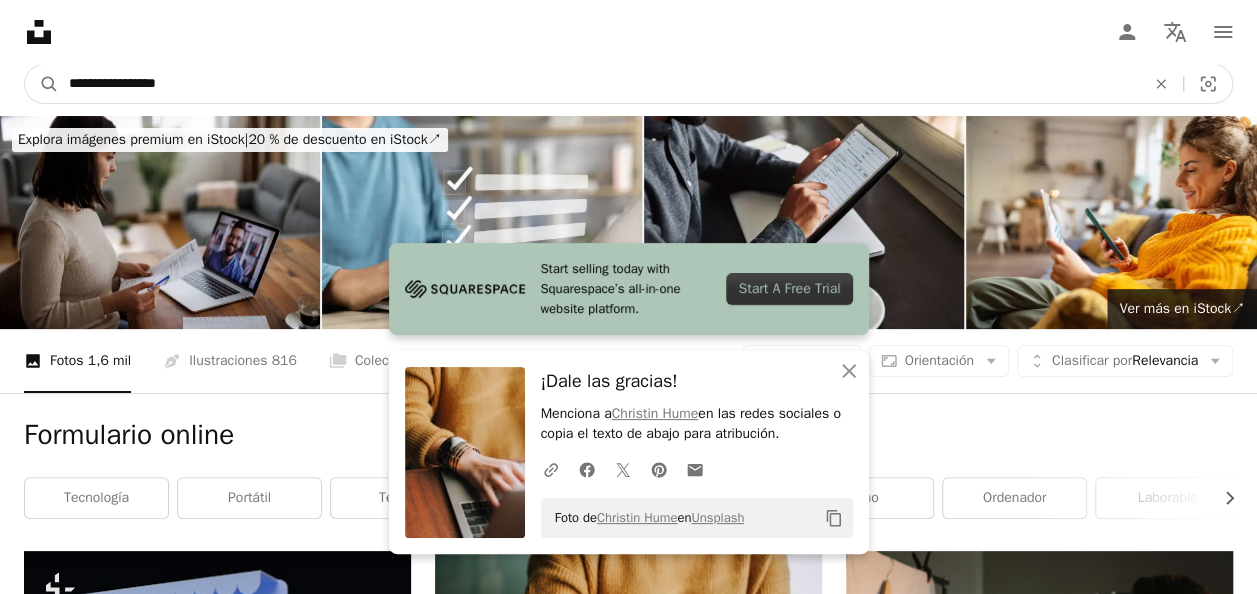 drag, startPoint x: 202, startPoint y: 83, endPoint x: -4, endPoint y: 84, distance: 206.00243 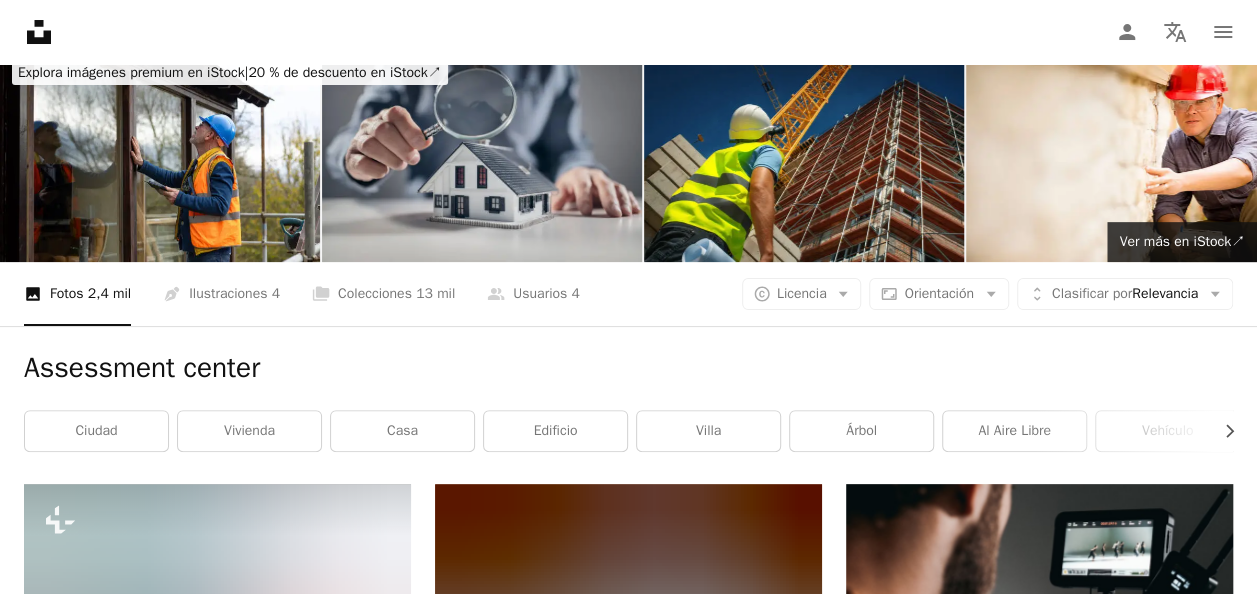scroll, scrollTop: 0, scrollLeft: 0, axis: both 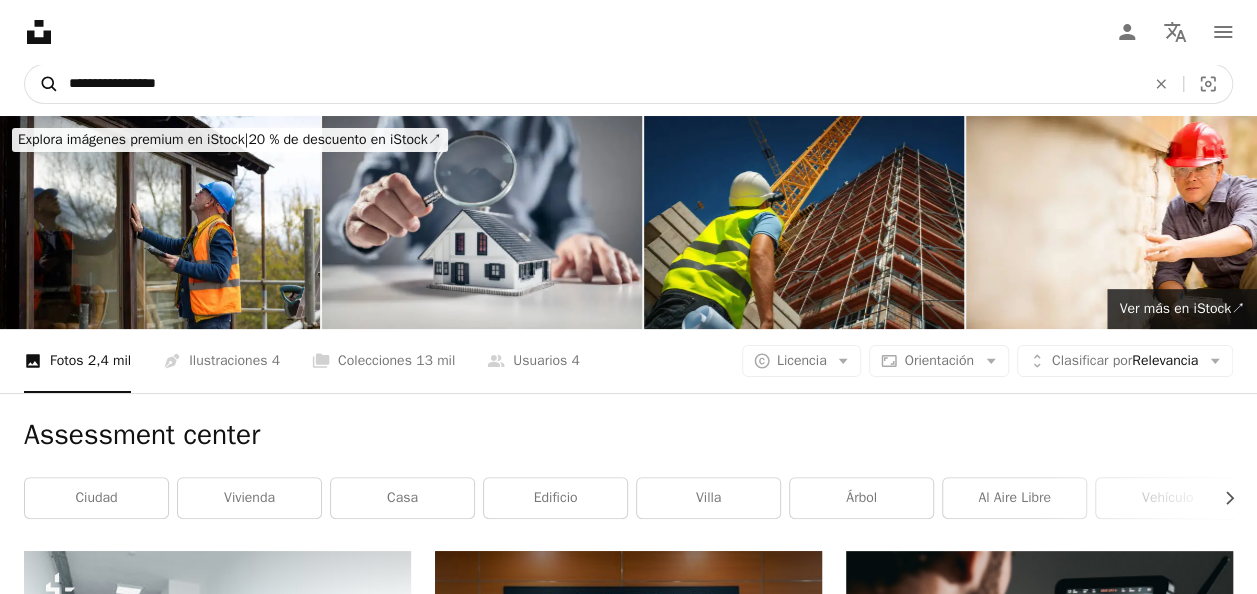 drag, startPoint x: 250, startPoint y: 80, endPoint x: 48, endPoint y: 75, distance: 202.06187 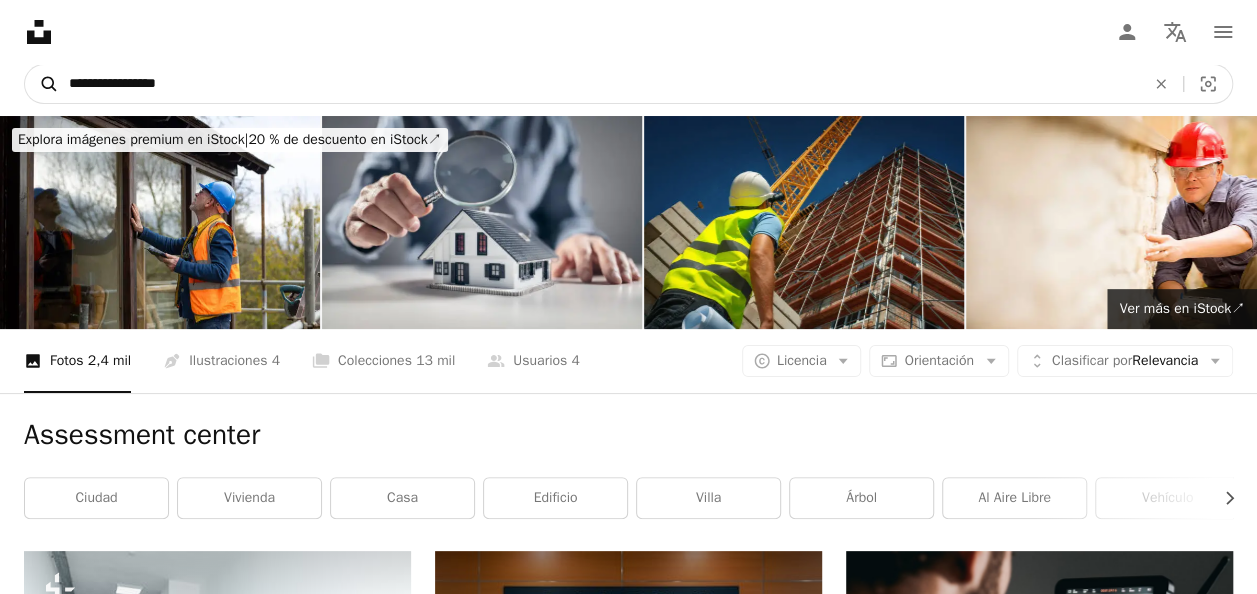 type on "**********" 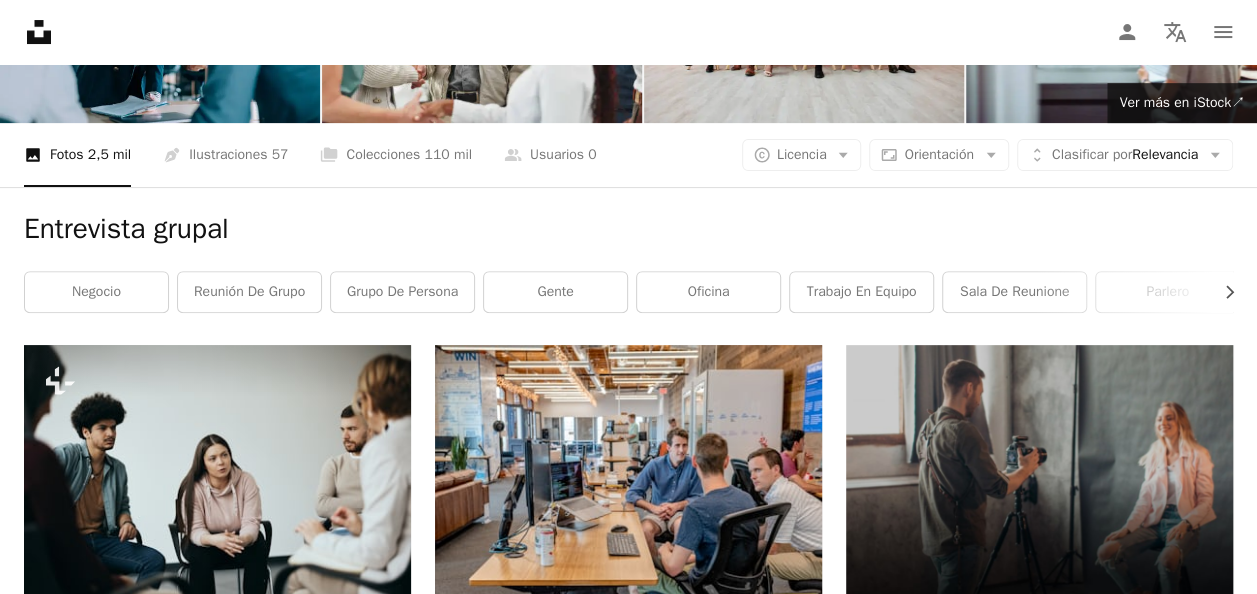 scroll, scrollTop: 0, scrollLeft: 0, axis: both 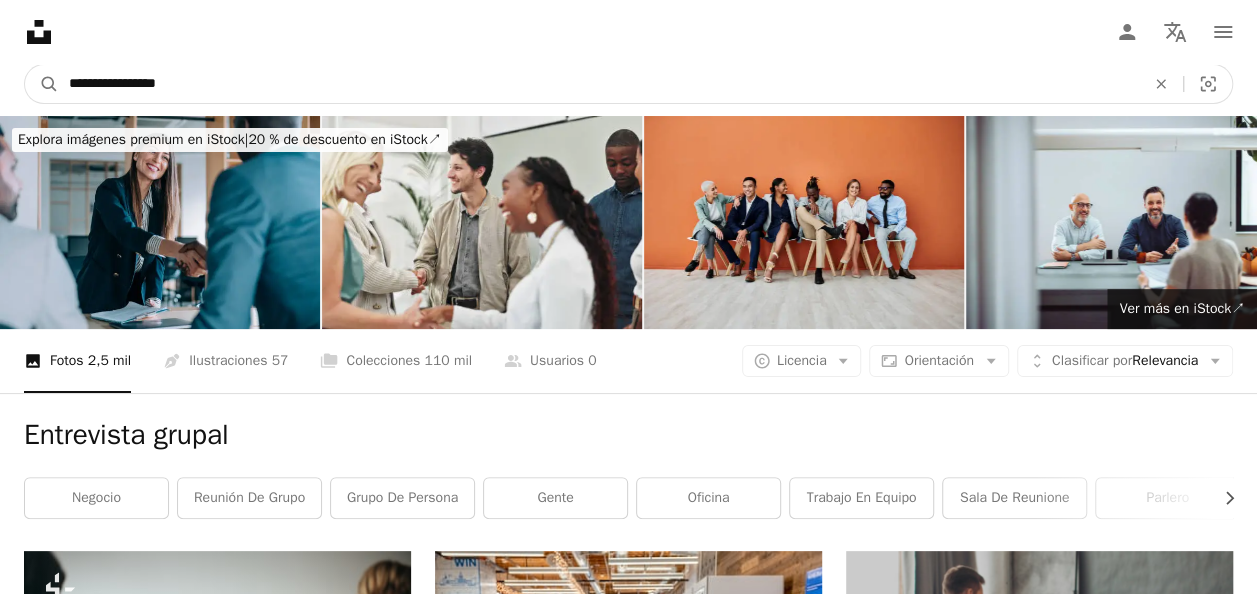 drag, startPoint x: 210, startPoint y: 96, endPoint x: 0, endPoint y: 74, distance: 211.14923 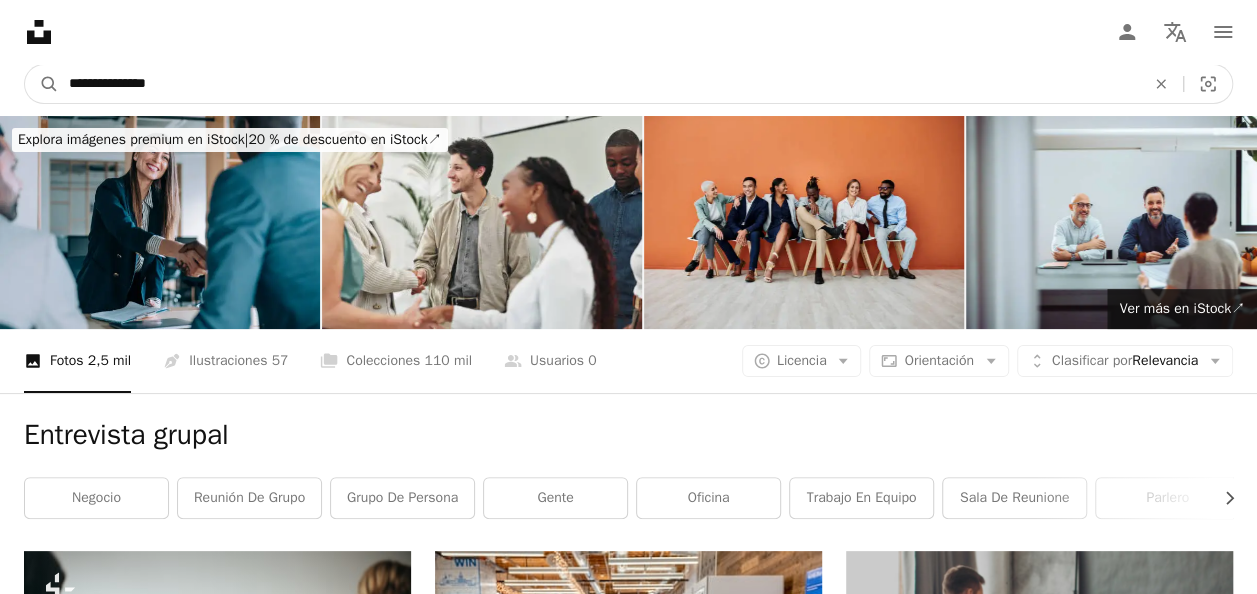 type on "**********" 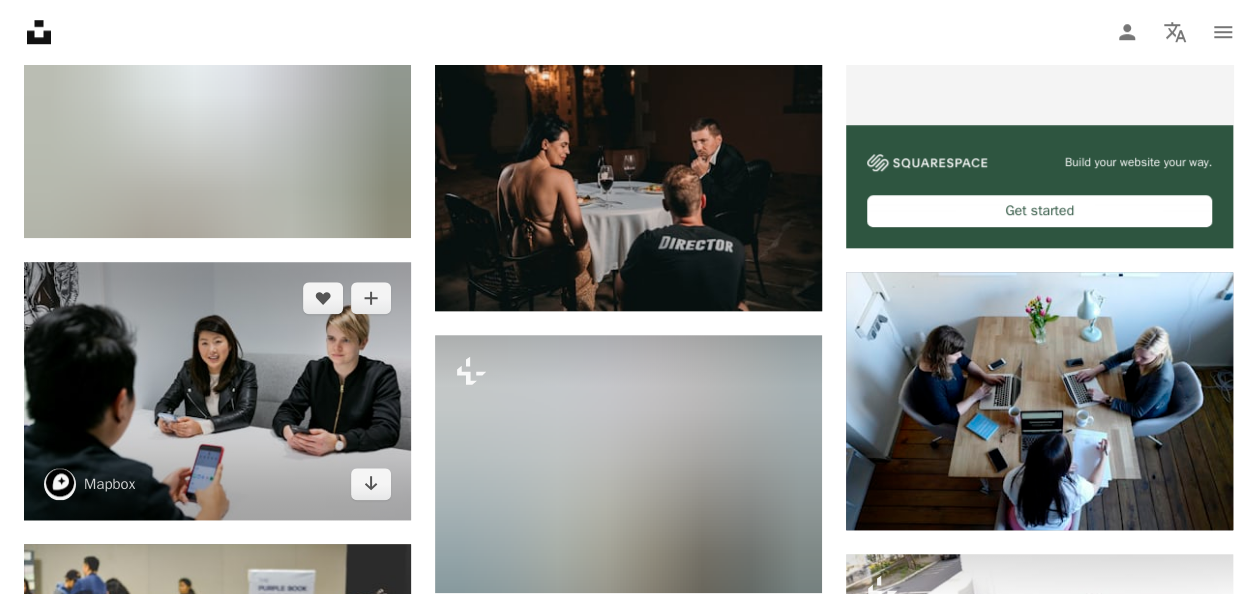 scroll, scrollTop: 818, scrollLeft: 0, axis: vertical 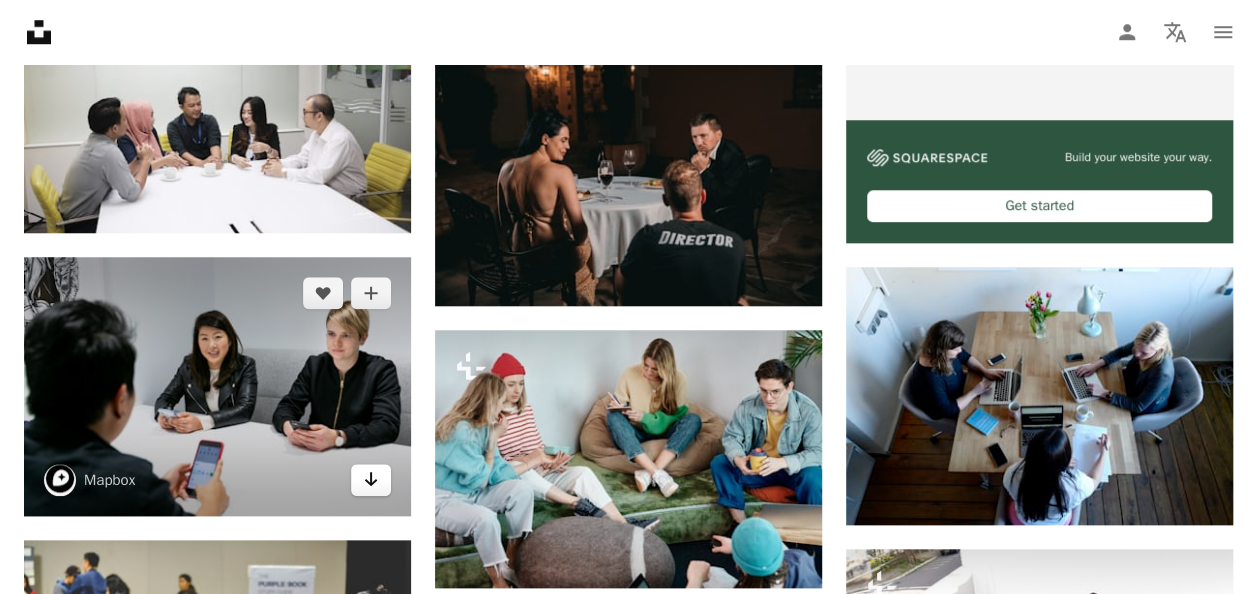 click on "Arrow pointing down" 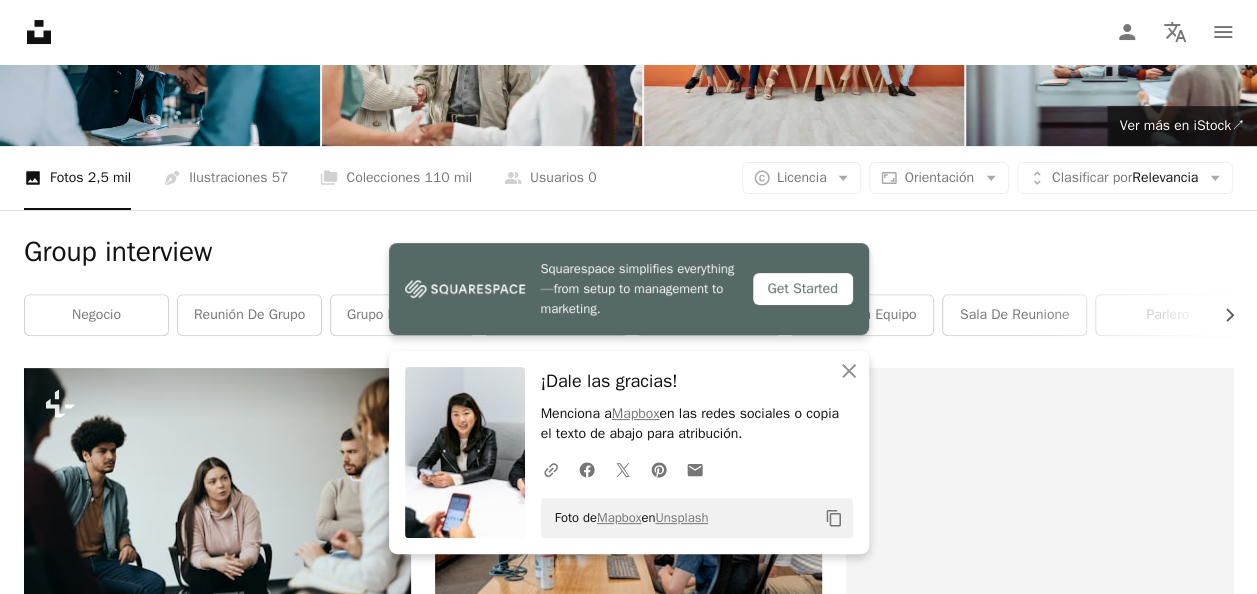 scroll, scrollTop: 0, scrollLeft: 0, axis: both 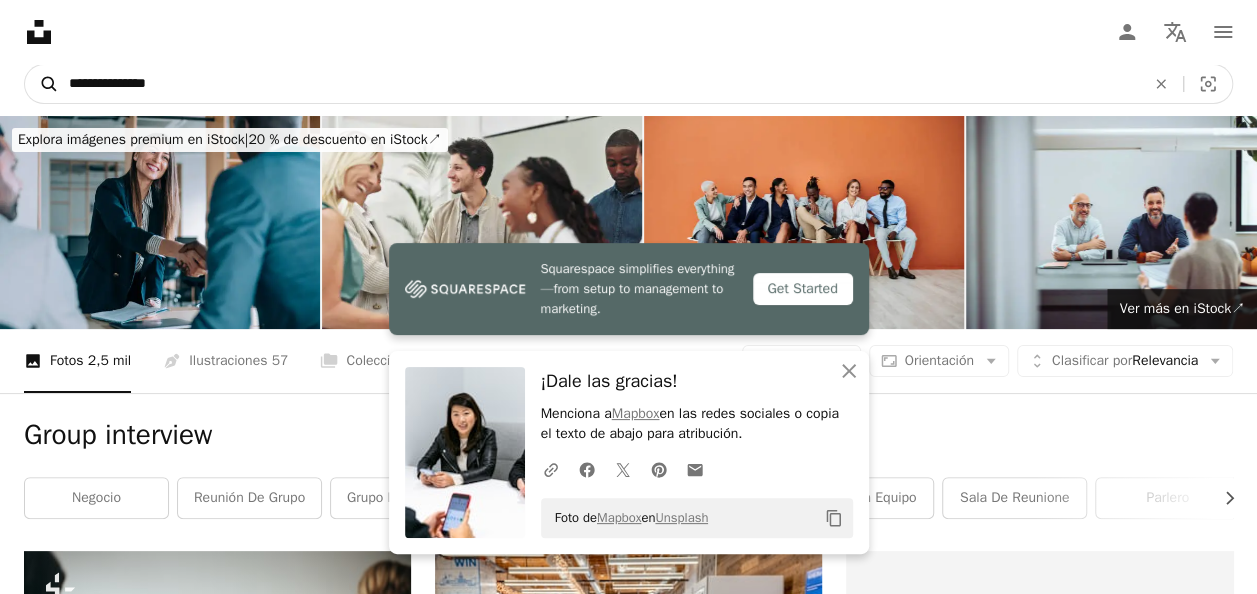drag, startPoint x: 200, startPoint y: 80, endPoint x: 44, endPoint y: 76, distance: 156.05127 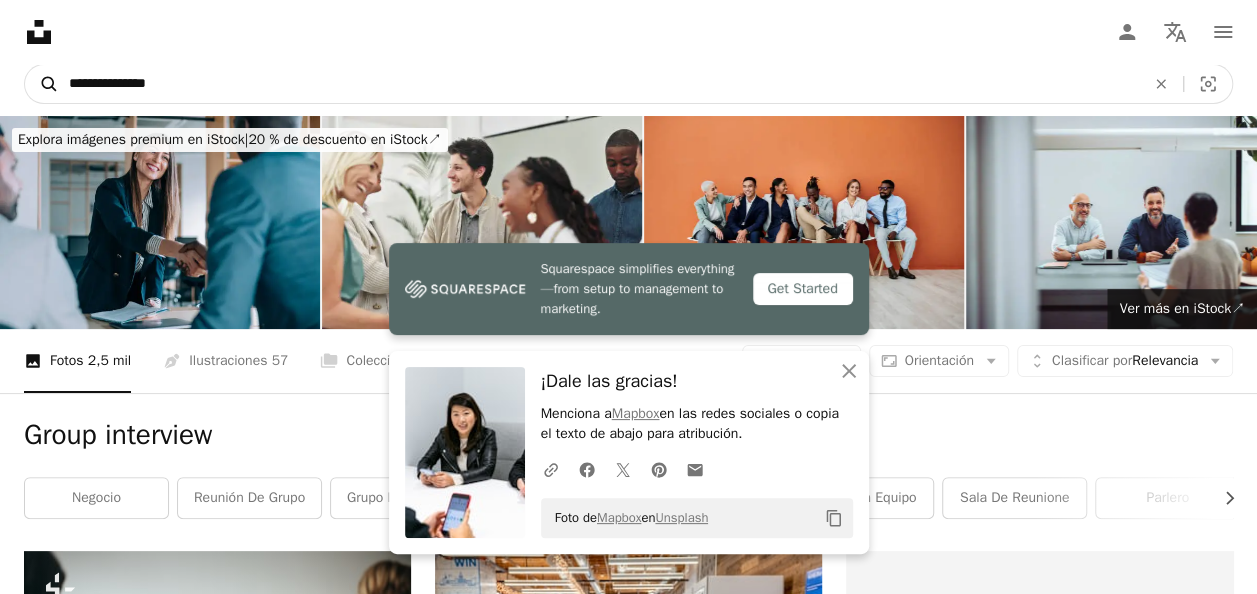 type on "**********" 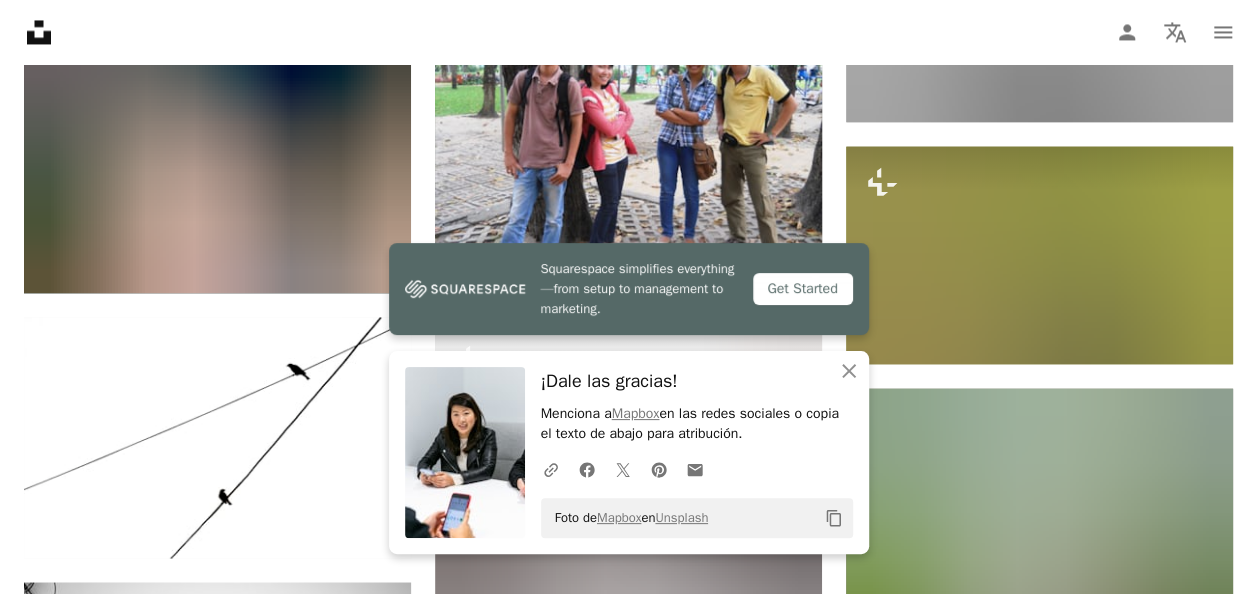 scroll, scrollTop: 1679, scrollLeft: 0, axis: vertical 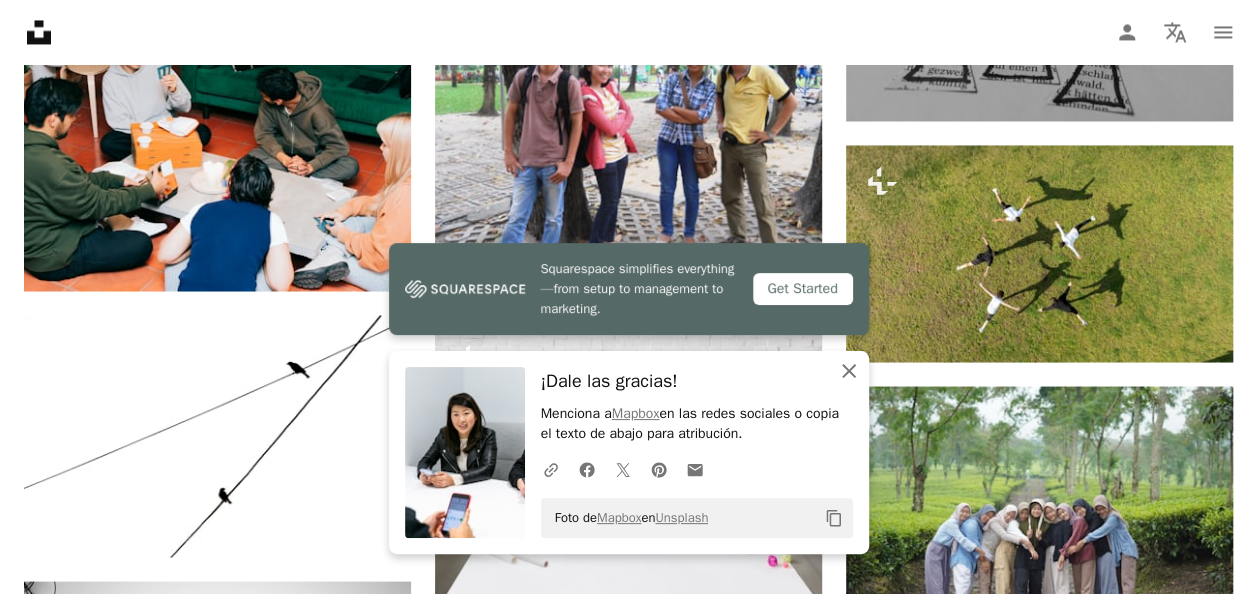 click on "An X shape" 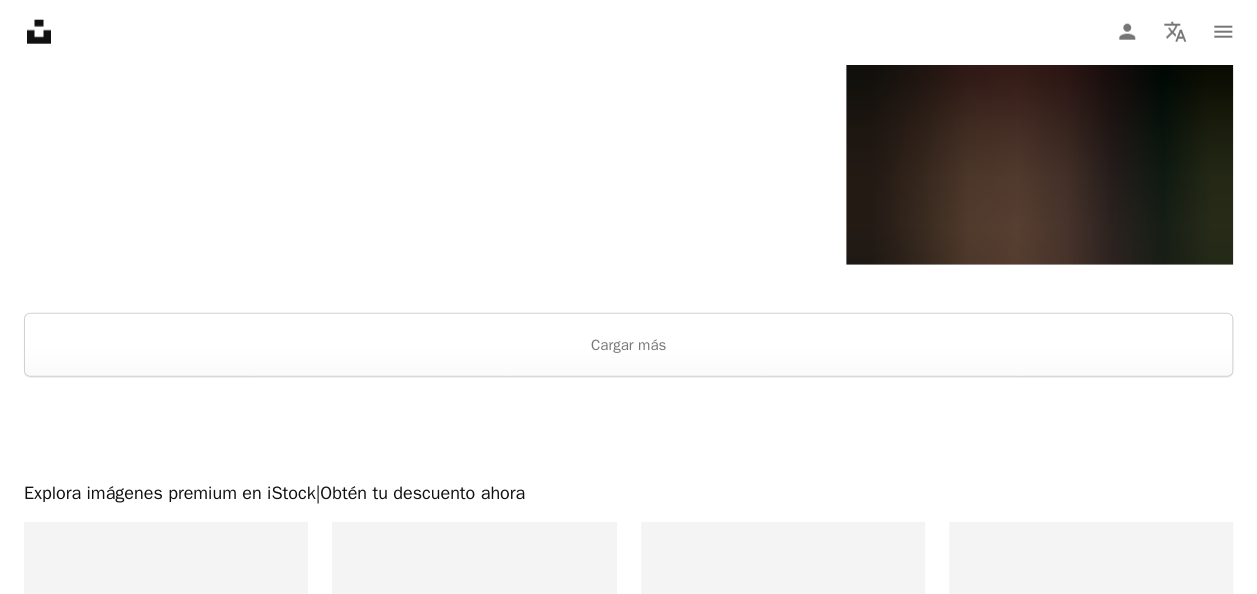 scroll, scrollTop: 2627, scrollLeft: 0, axis: vertical 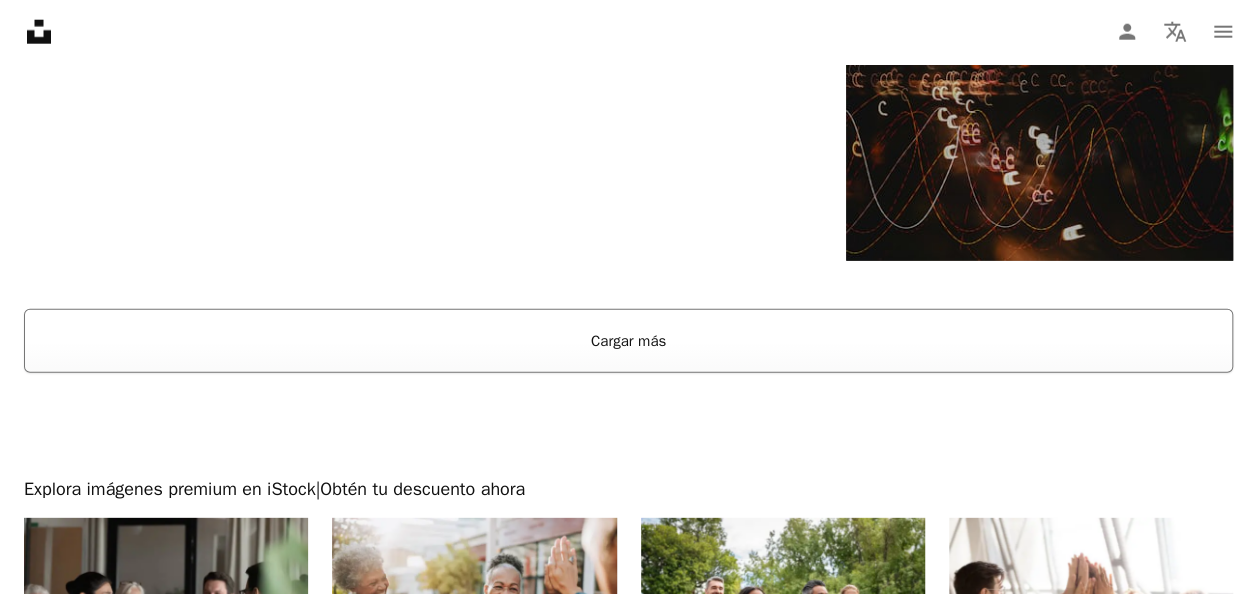 click on "Cargar más" at bounding box center (628, 341) 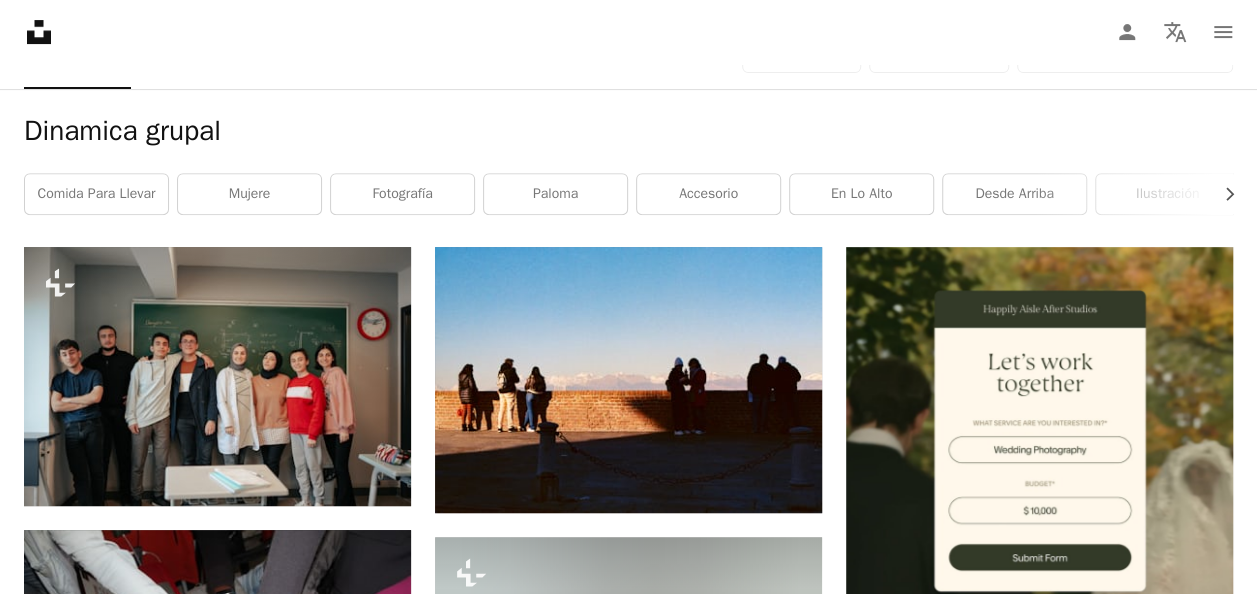 scroll, scrollTop: 0, scrollLeft: 0, axis: both 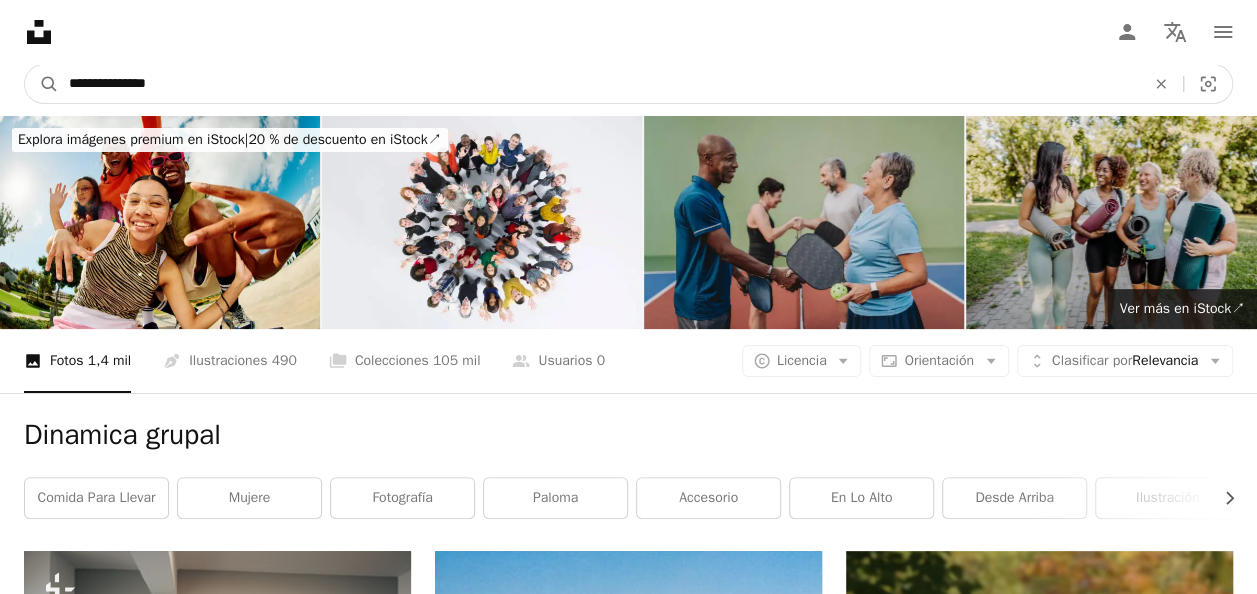 click on "**********" at bounding box center (599, 84) 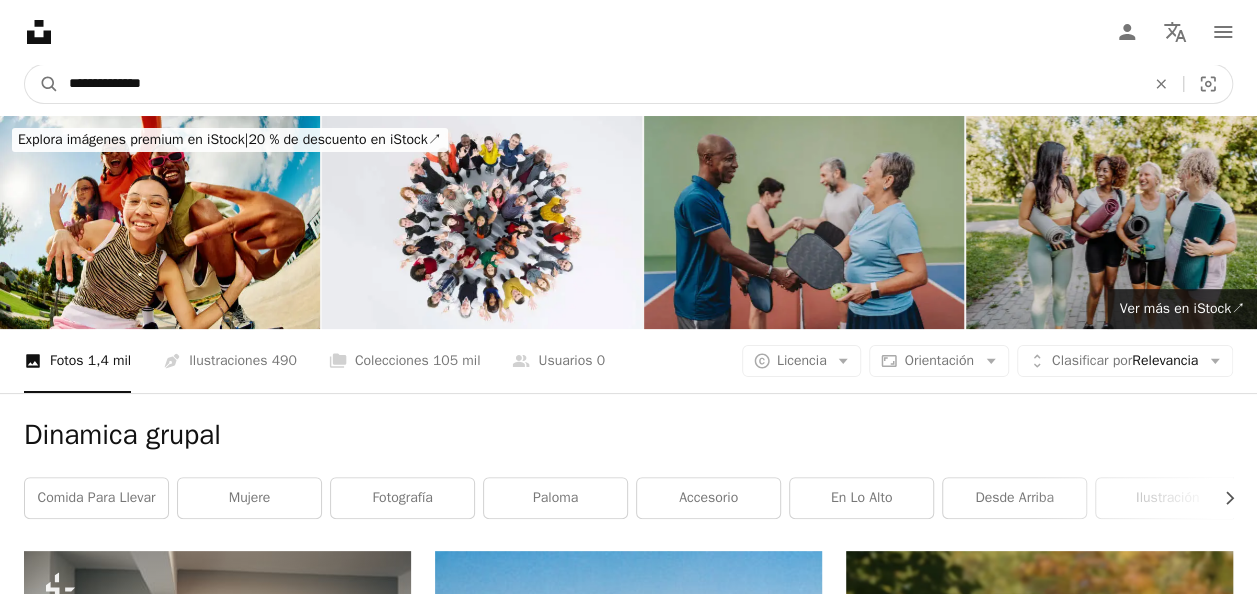 type on "**********" 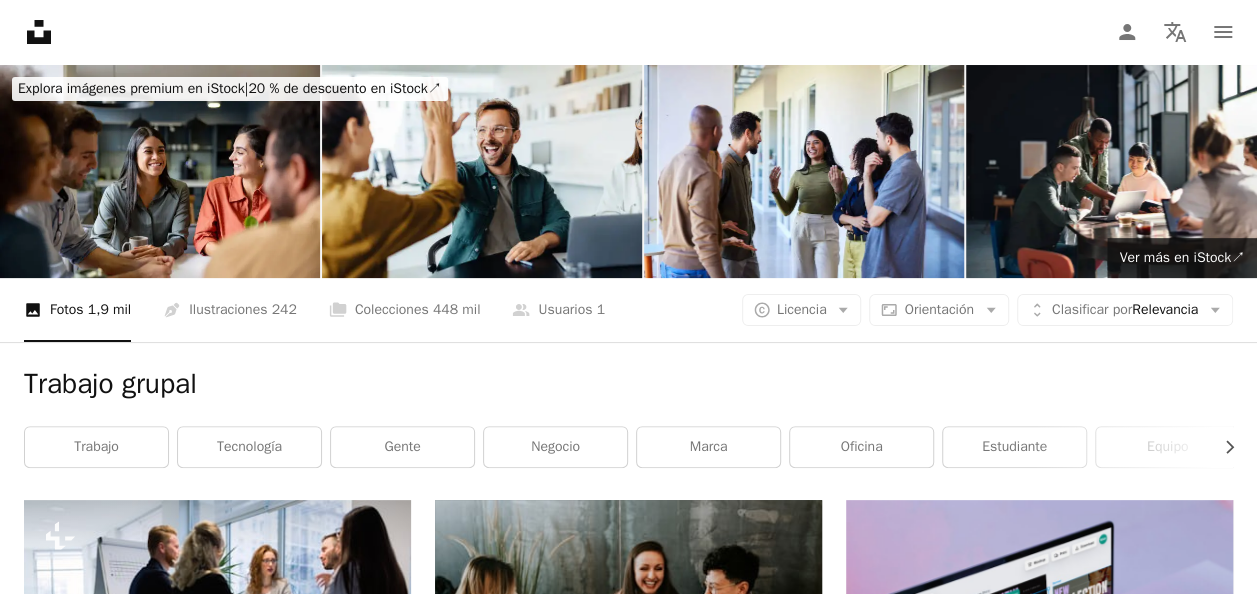 scroll, scrollTop: 0, scrollLeft: 0, axis: both 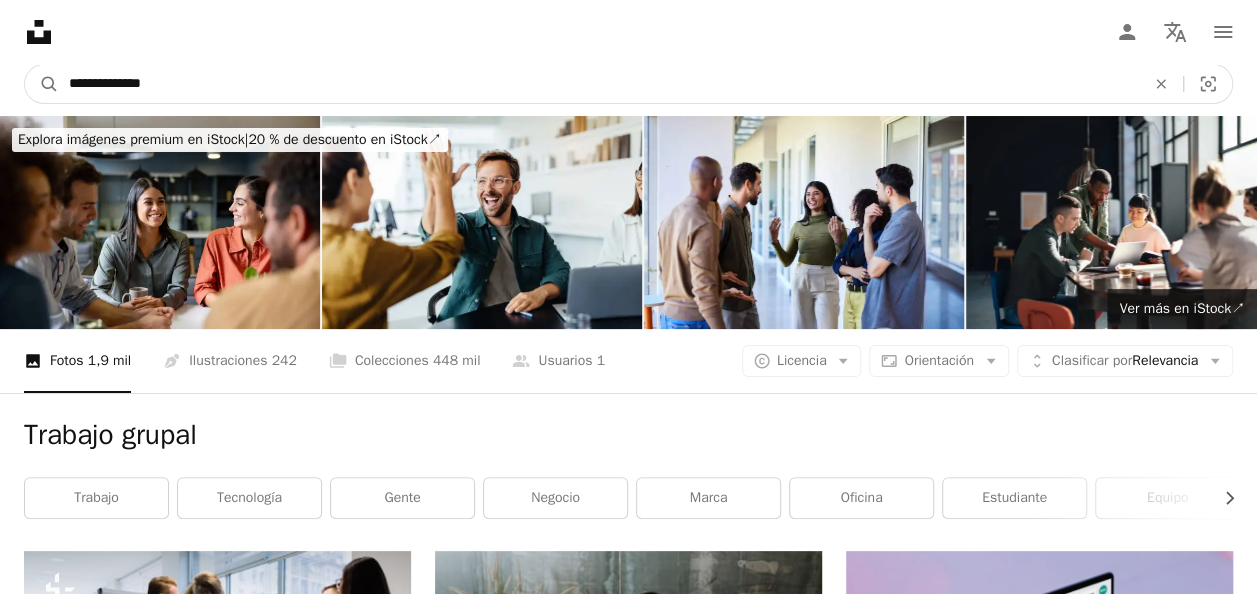 drag, startPoint x: 170, startPoint y: 87, endPoint x: 0, endPoint y: 73, distance: 170.5755 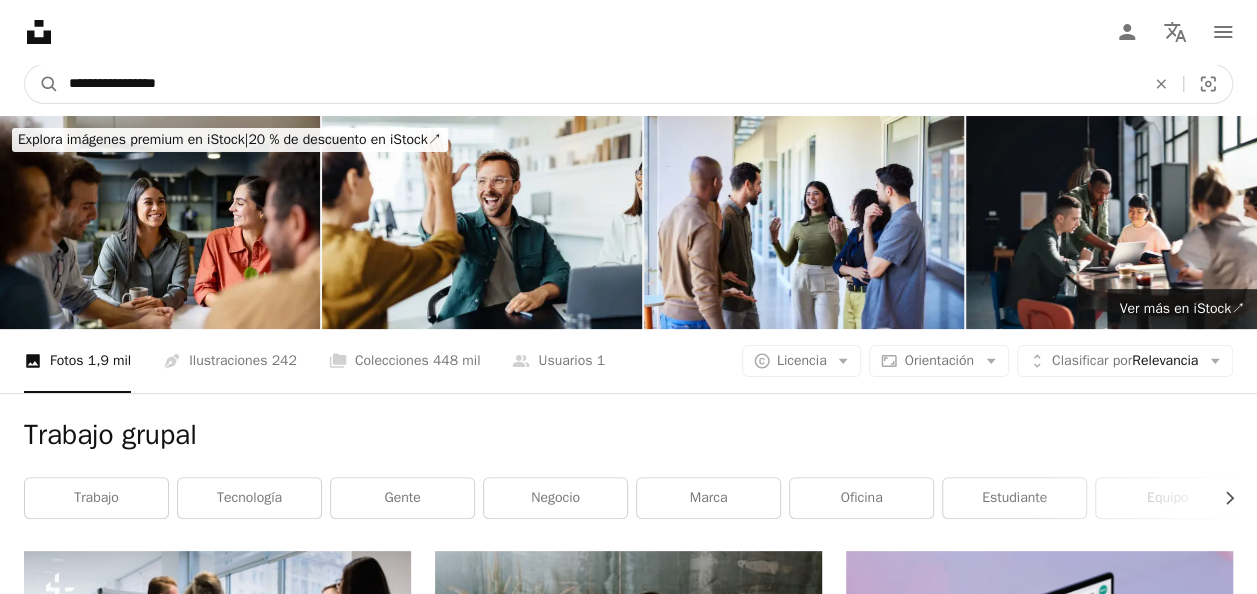 type on "**********" 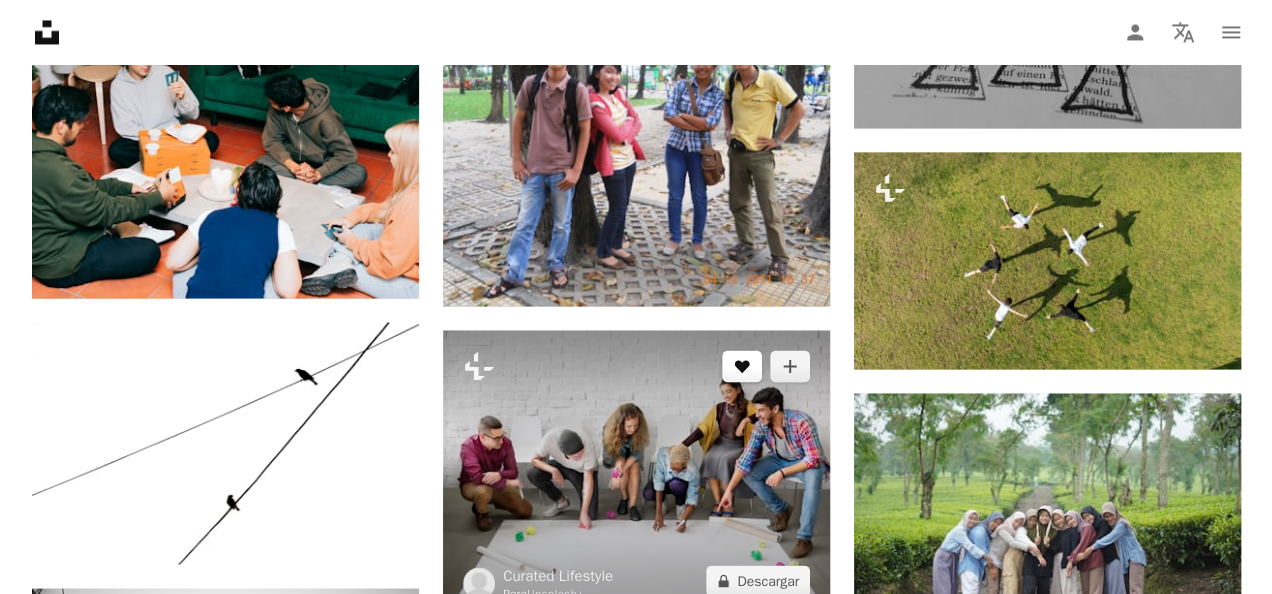 scroll, scrollTop: 1673, scrollLeft: 0, axis: vertical 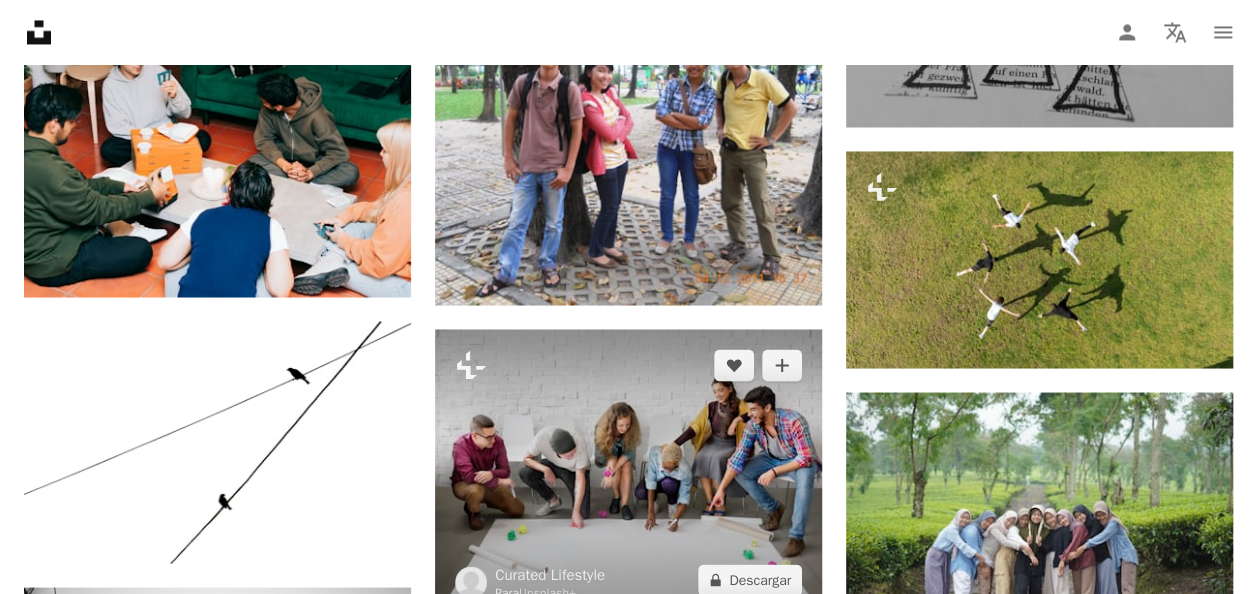 click at bounding box center (628, 472) 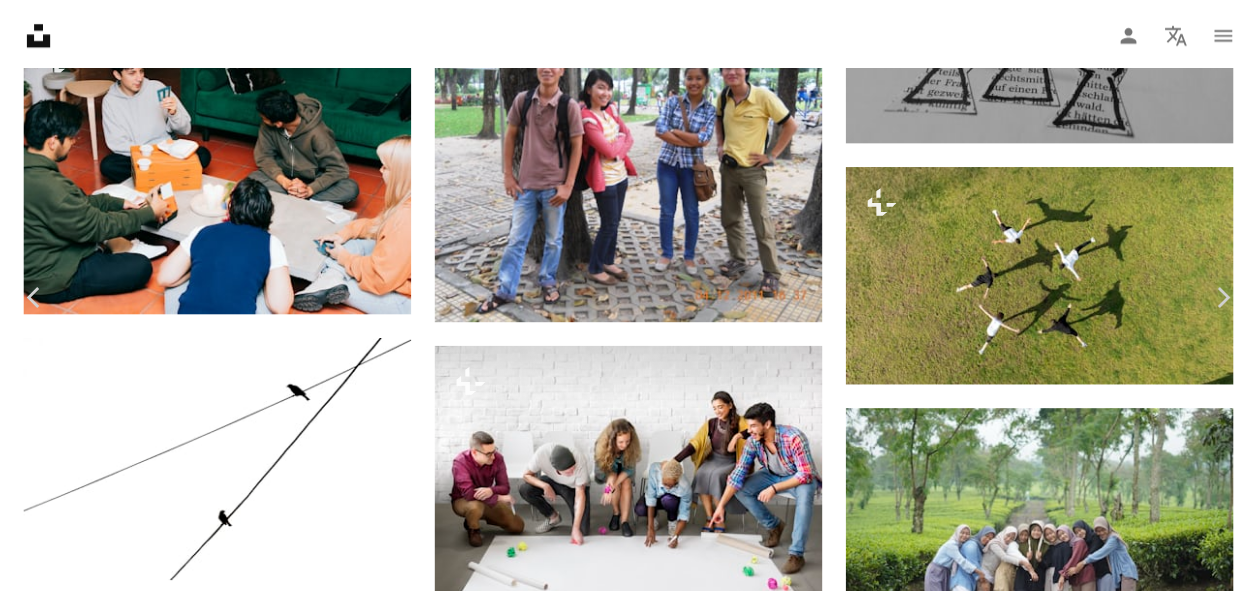scroll, scrollTop: 2484, scrollLeft: 0, axis: vertical 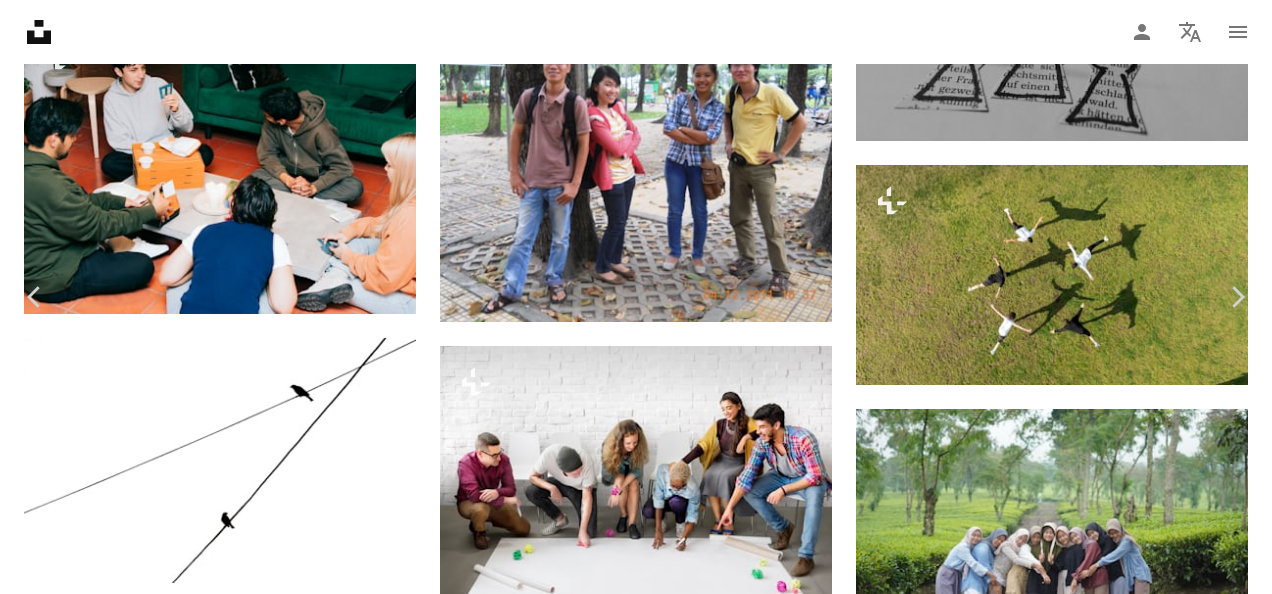 click on "An X shape Chevron left Chevron right Curated Lifestyle Para  Unsplash+ A heart A plus sign A lock Descargar Zoom in A forward-right arrow Compartir More Actions Calendar outlined Publicado el  18 de septiembre de 2024 Camera NIKON CORPORATION, NIKON D810 Safety Con la  Licencia Unsplash+ reunión adulto fotografía mujeres estudiante hombres laborable reunión de negocios empresario ingeniero arquitecto horizontal lluvia de ideas mujer de negocios Nuevos negocios explicando Grupo multirracial industria y finanzas empresariales Profesional del diseño Imágenes de dominio público Imágenes relacionadas Plus sign for Unsplash+ A heart A plus sign [FIRST] [LAST] Para  Unsplash+ A lock Descargar Plus sign for Unsplash+ A heart A plus sign Getty Images Para  Unsplash+ A lock Descargar Plus sign for Unsplash+ A heart A plus sign Curated Lifestyle Para  Unsplash+ A lock Descargar Plus sign for Unsplash+ A heart A plus sign Getty Images Para  Unsplash+ A lock Descargar Plus sign for Unsplash+ A heart A plus sign A. C." at bounding box center [636, 4728] 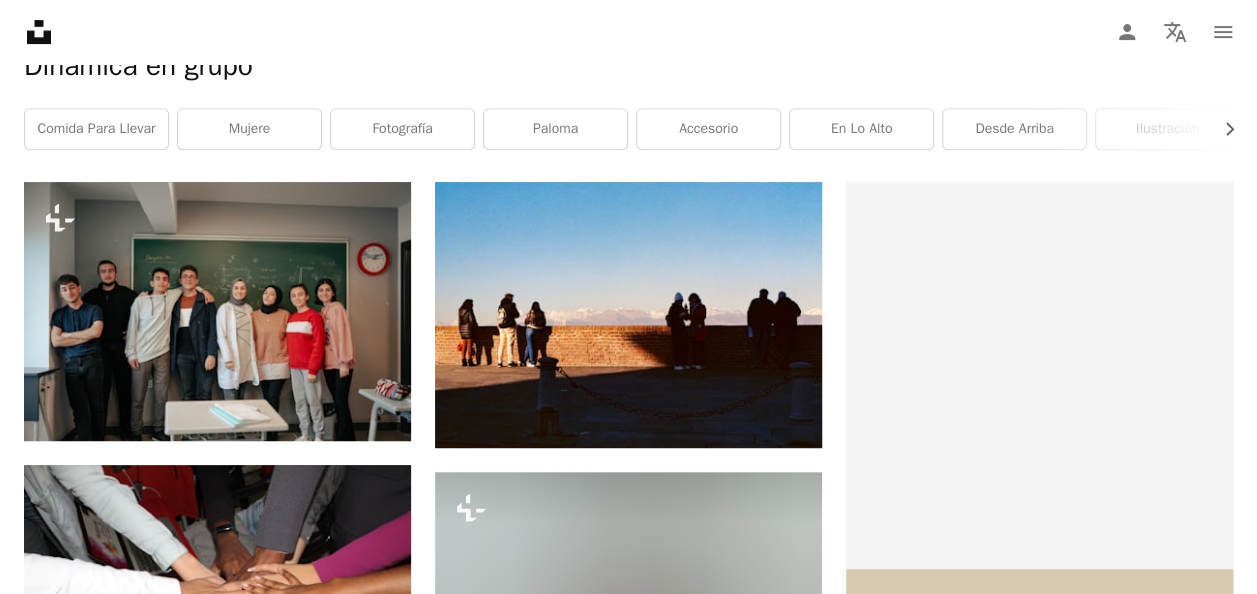 scroll, scrollTop: 0, scrollLeft: 0, axis: both 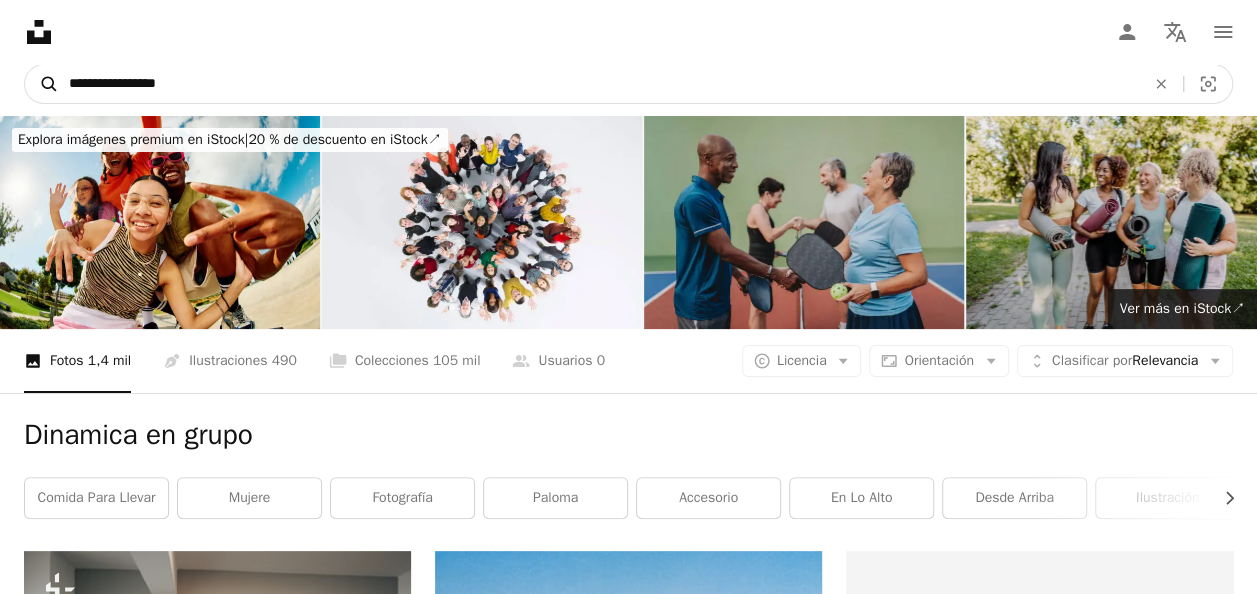 drag, startPoint x: 222, startPoint y: 93, endPoint x: 32, endPoint y: 90, distance: 190.02368 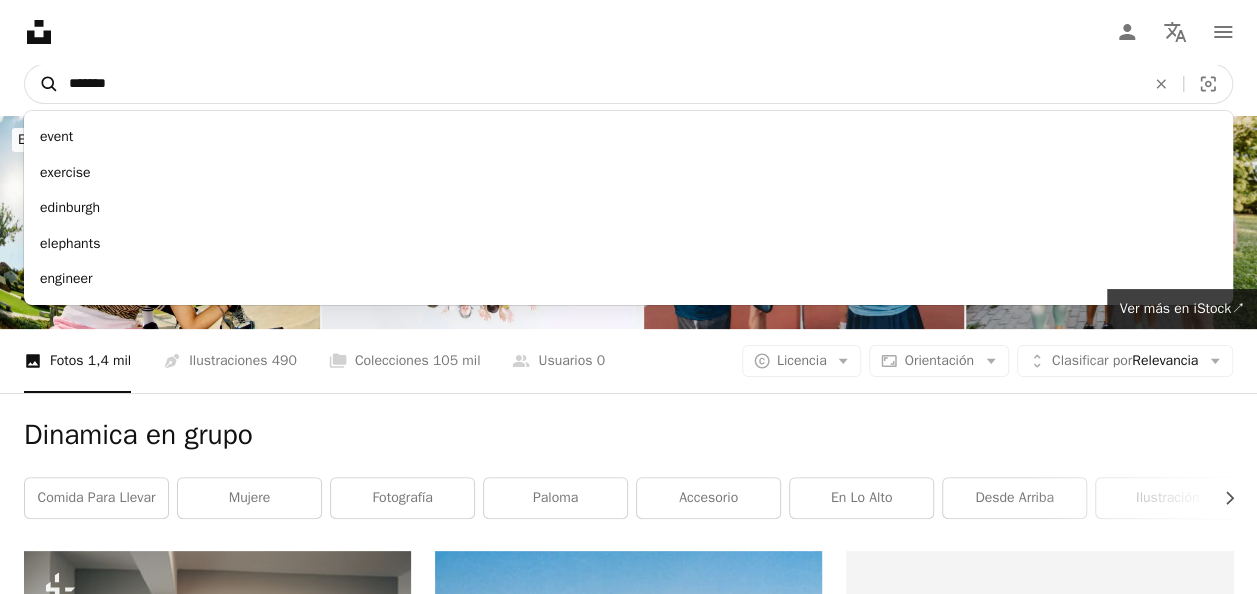 type on "*******" 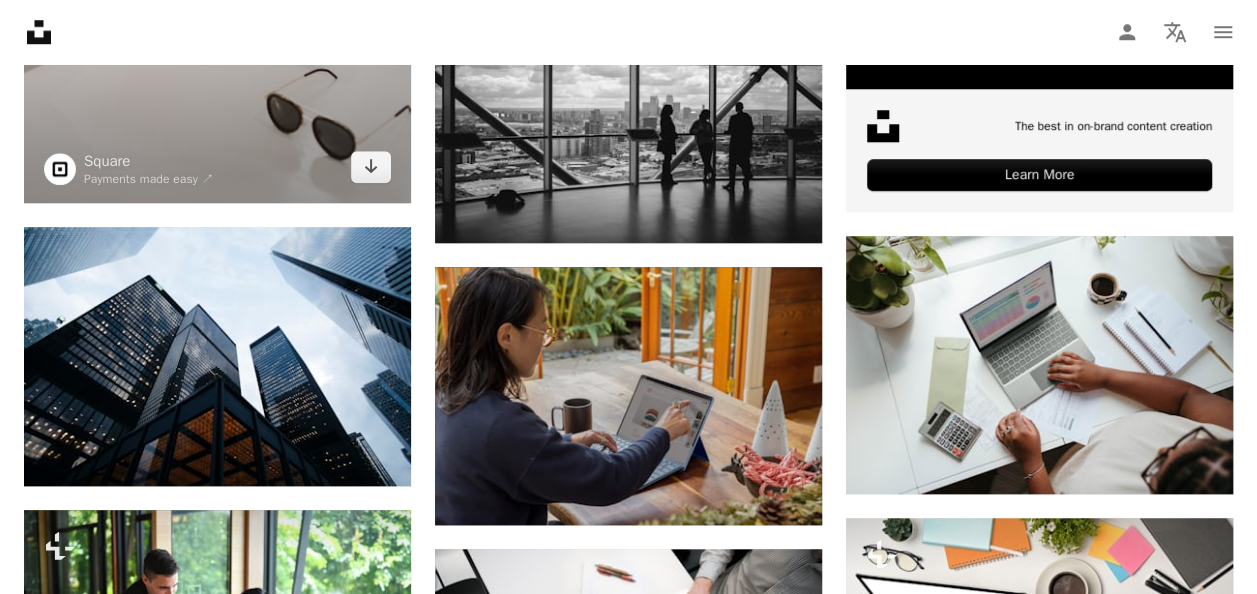 scroll, scrollTop: 850, scrollLeft: 0, axis: vertical 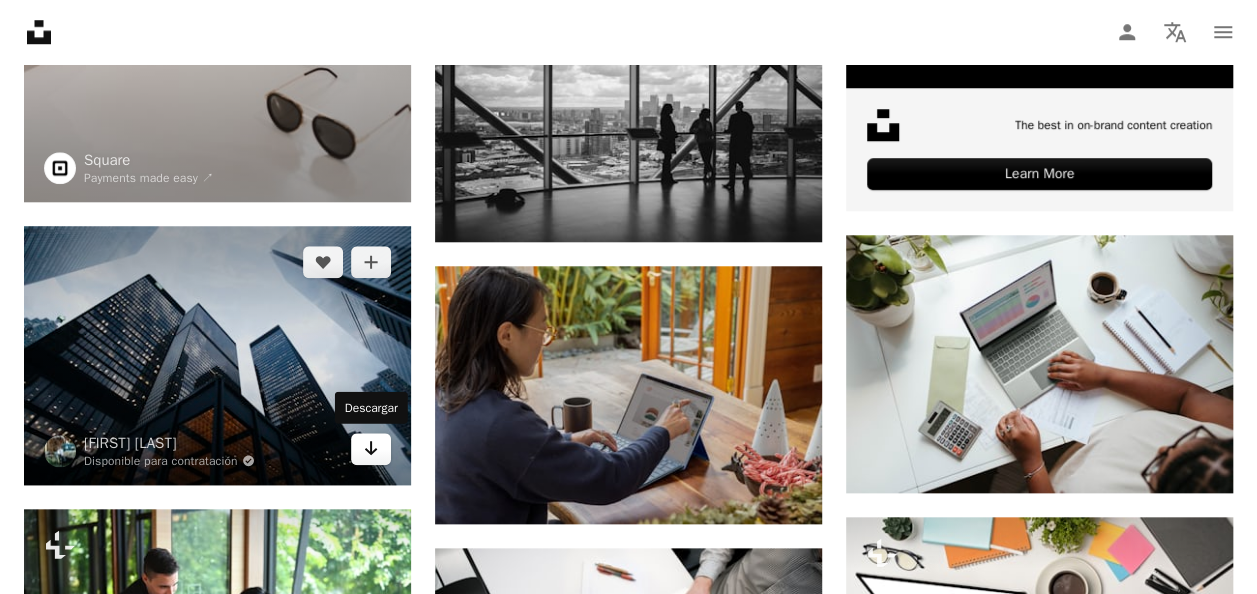 click on "Arrow pointing down" at bounding box center (371, 449) 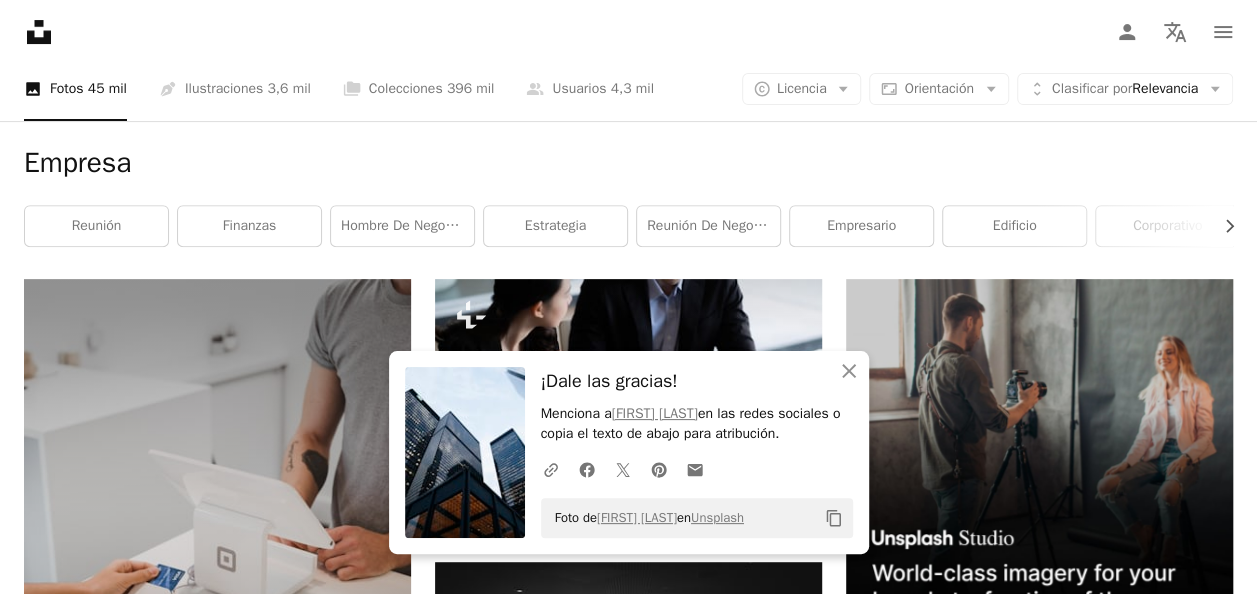 scroll, scrollTop: 0, scrollLeft: 0, axis: both 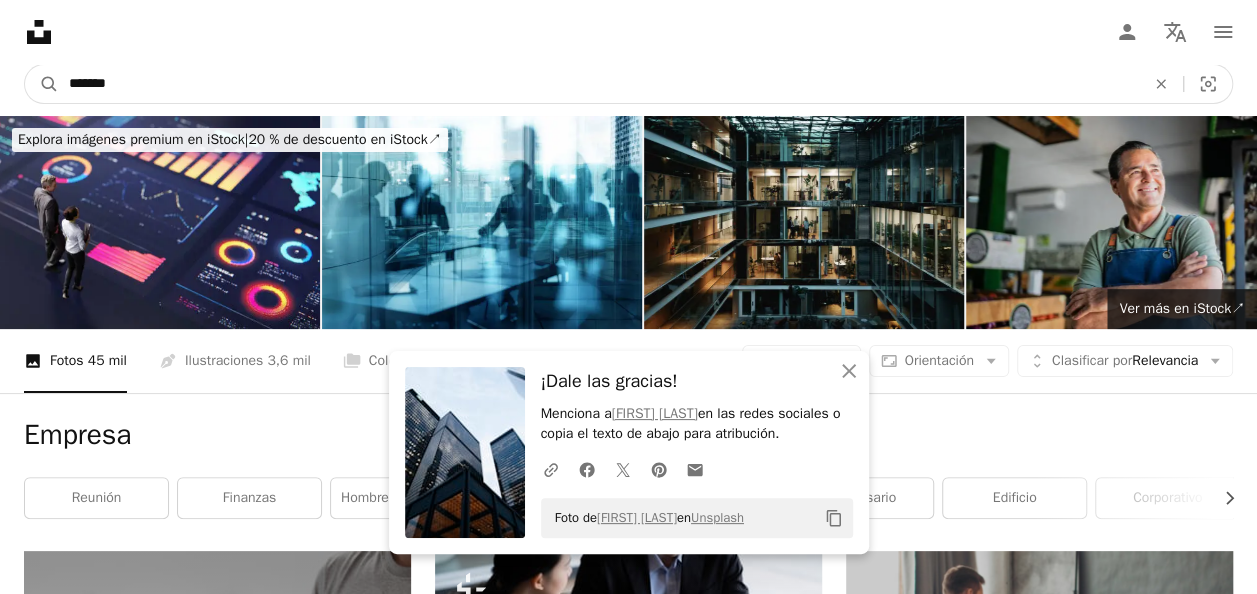 drag, startPoint x: 222, startPoint y: 81, endPoint x: 10, endPoint y: 74, distance: 212.11554 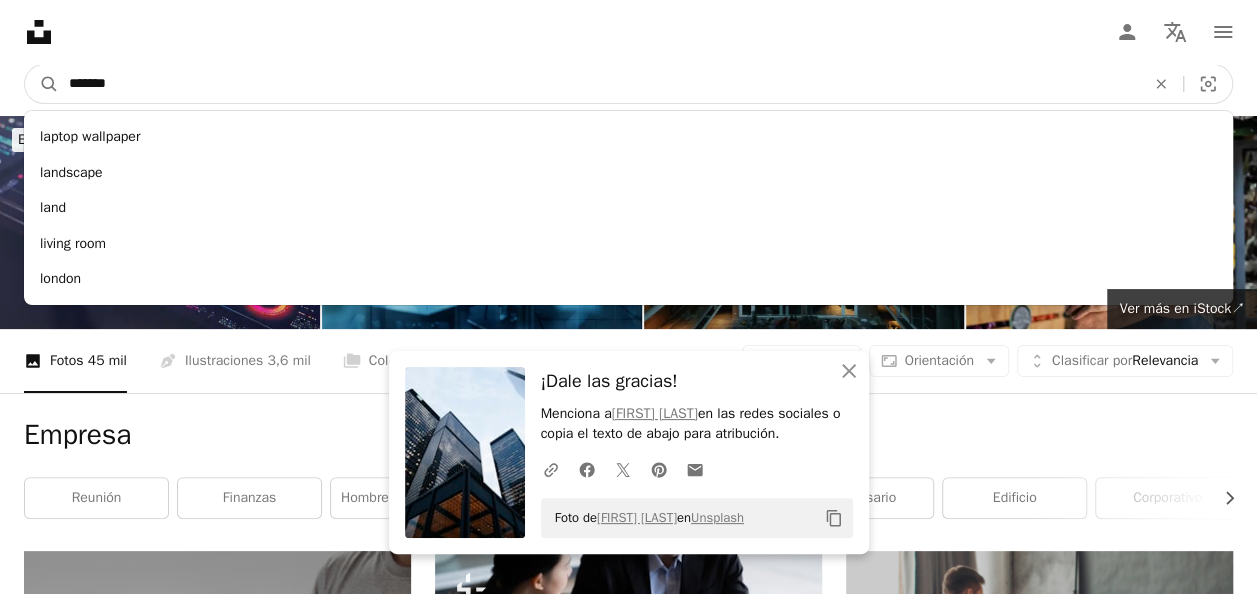 type on "*******" 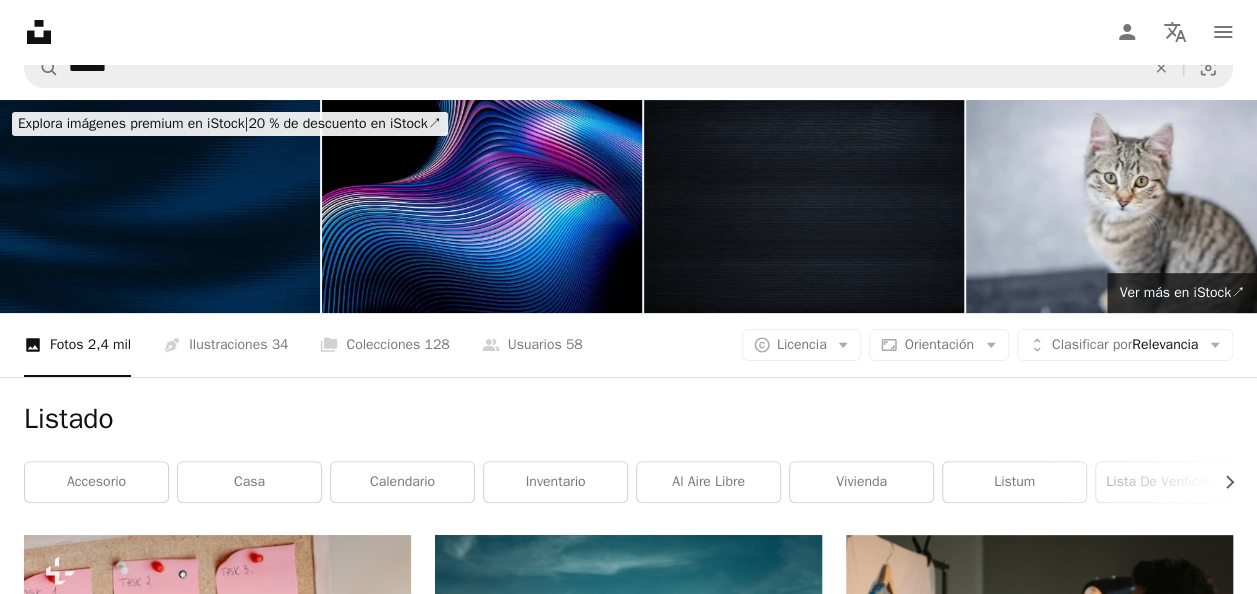 scroll, scrollTop: 0, scrollLeft: 0, axis: both 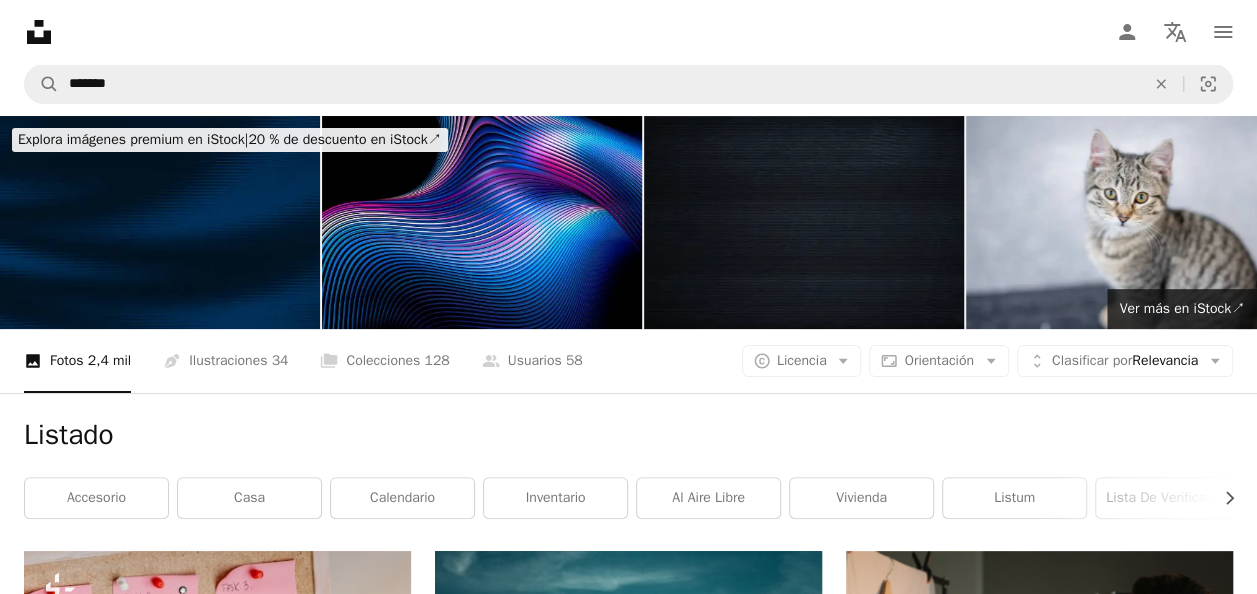 click on "Unsplash logo Página de inicio de Unsplash A photo Pen Tool A compass A stack of folders Download Person Localization icon navigation menu" at bounding box center (628, 32) 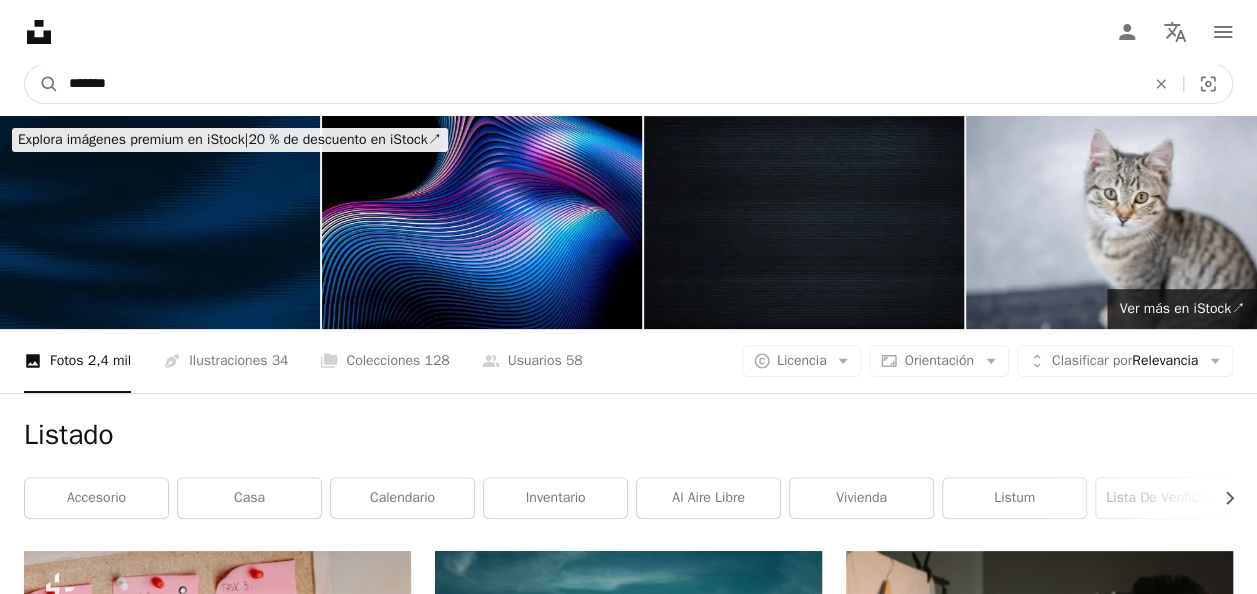 click on "*******" at bounding box center [599, 84] 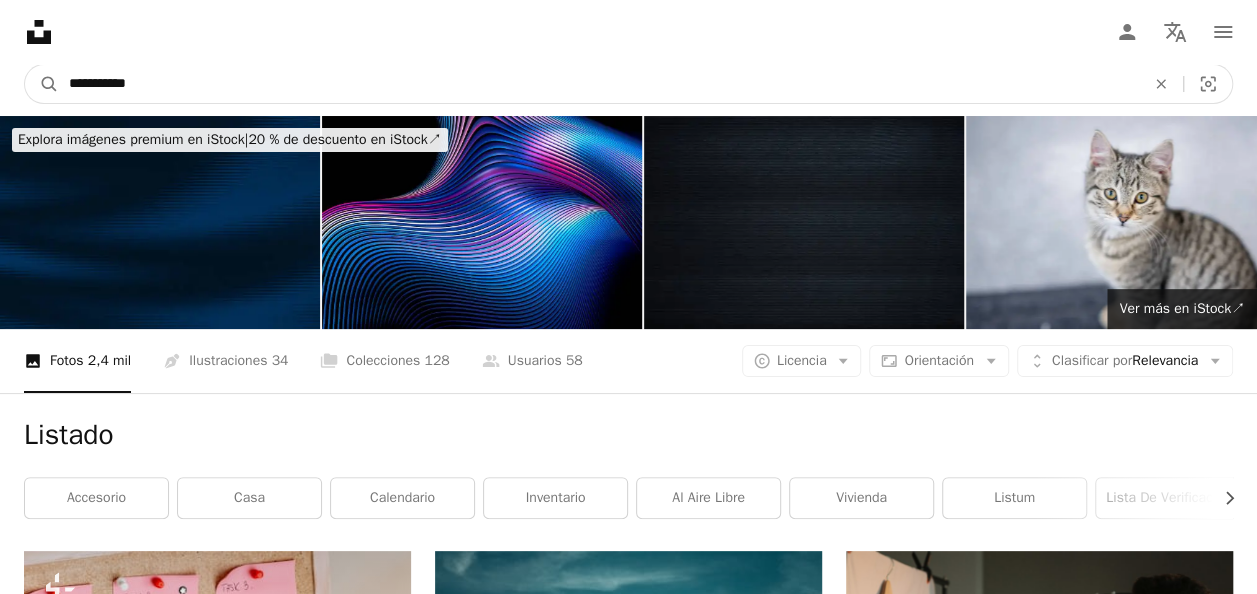 type on "**********" 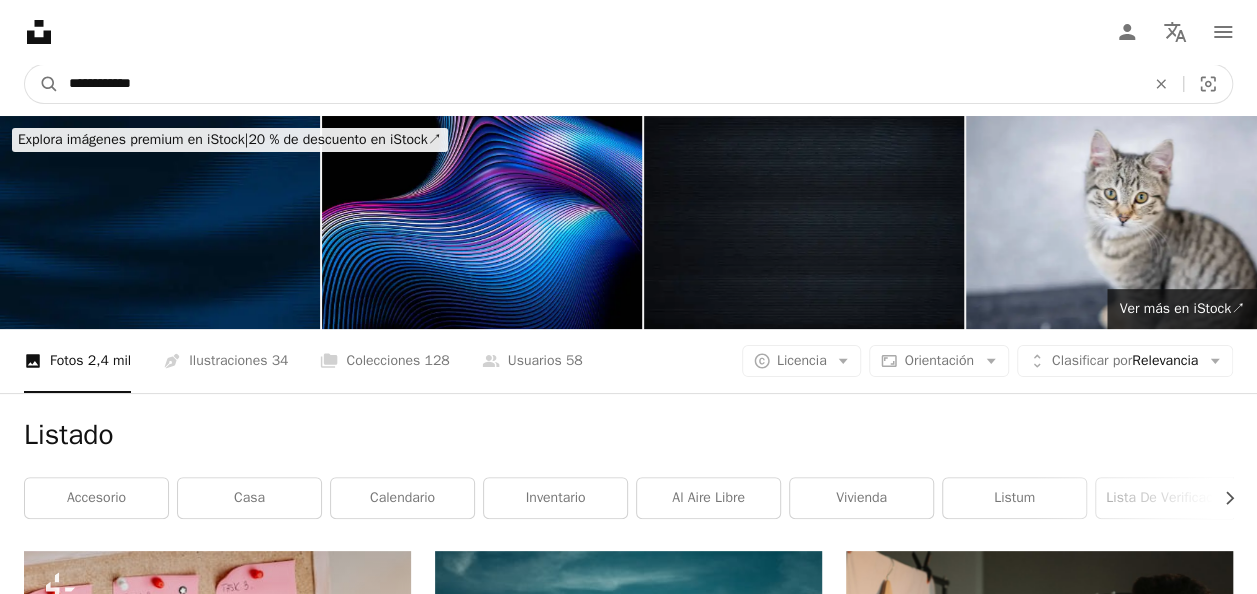 click on "A magnifying glass" at bounding box center (42, 84) 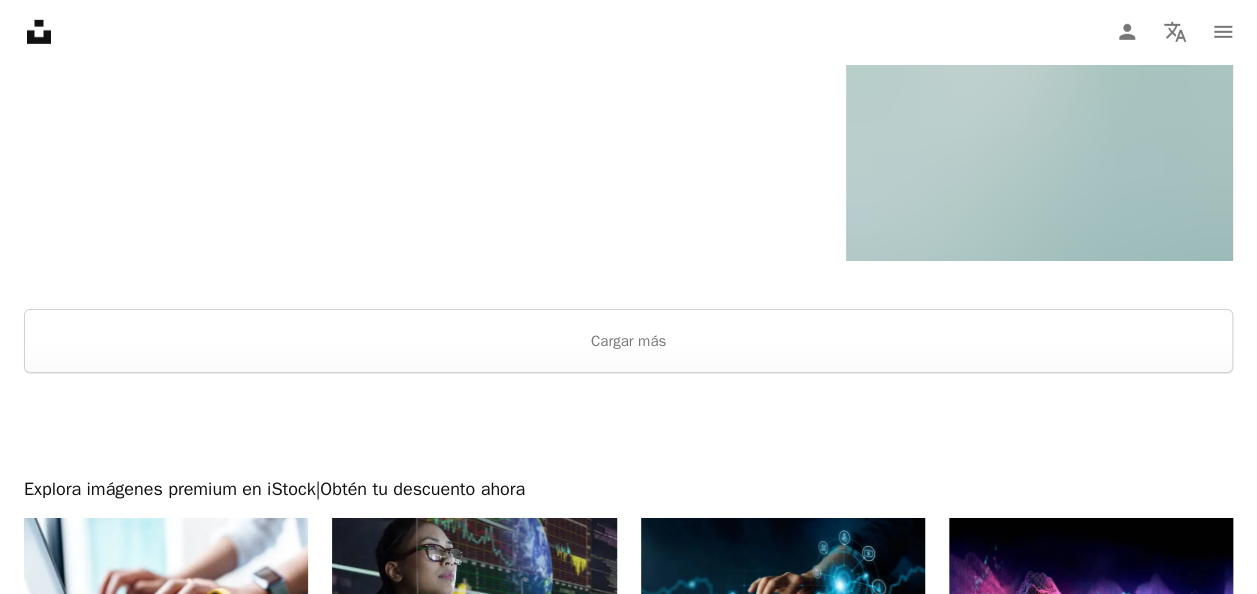 scroll, scrollTop: 3203, scrollLeft: 0, axis: vertical 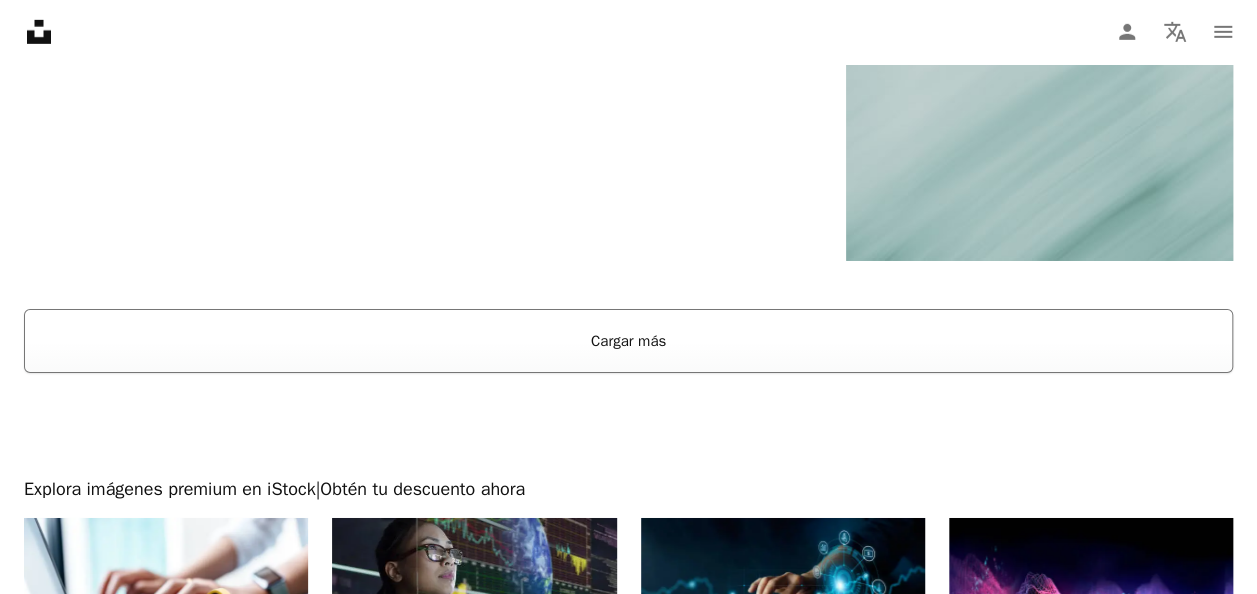 click on "Cargar más" at bounding box center [628, 341] 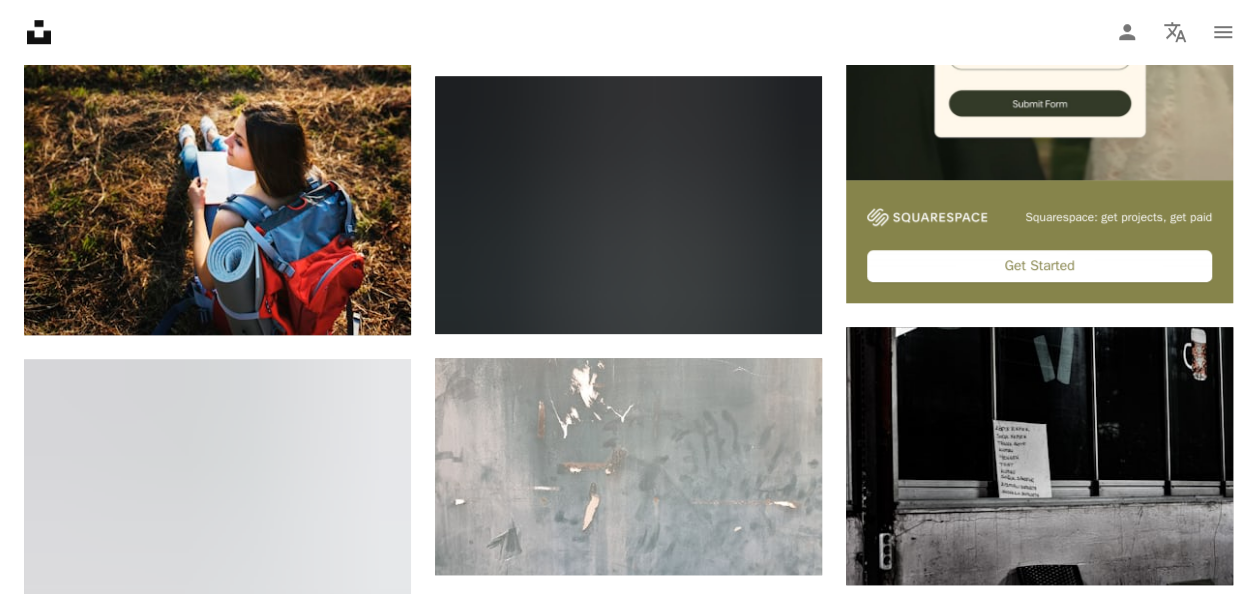scroll, scrollTop: 0, scrollLeft: 0, axis: both 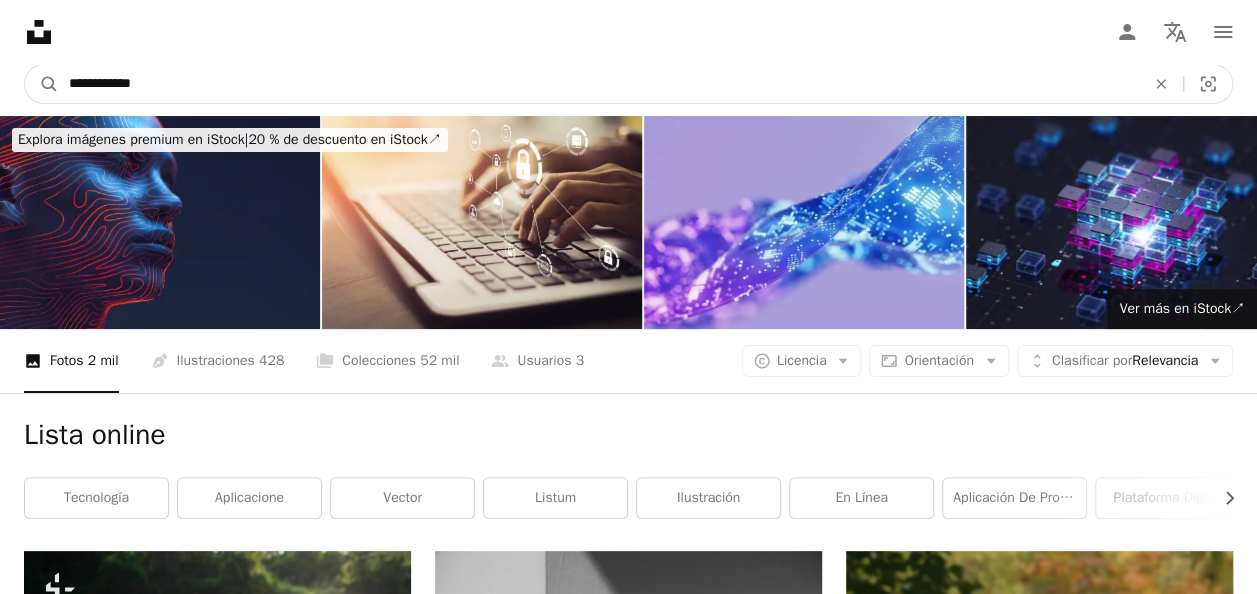 drag, startPoint x: 175, startPoint y: 68, endPoint x: 9, endPoint y: 68, distance: 166 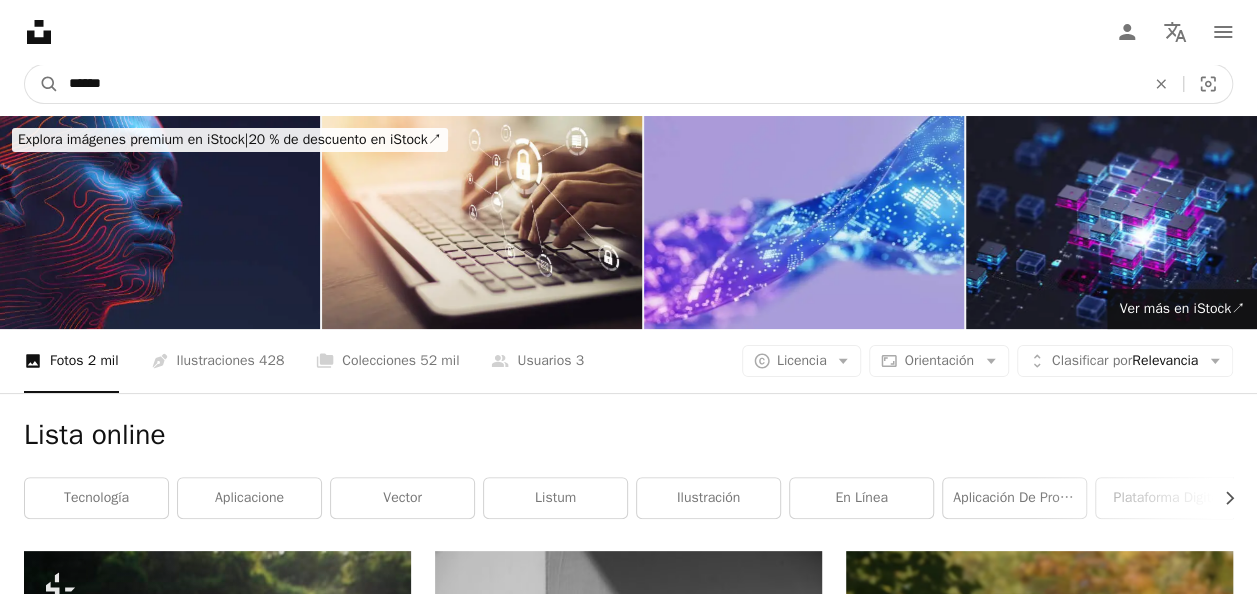 type on "*******" 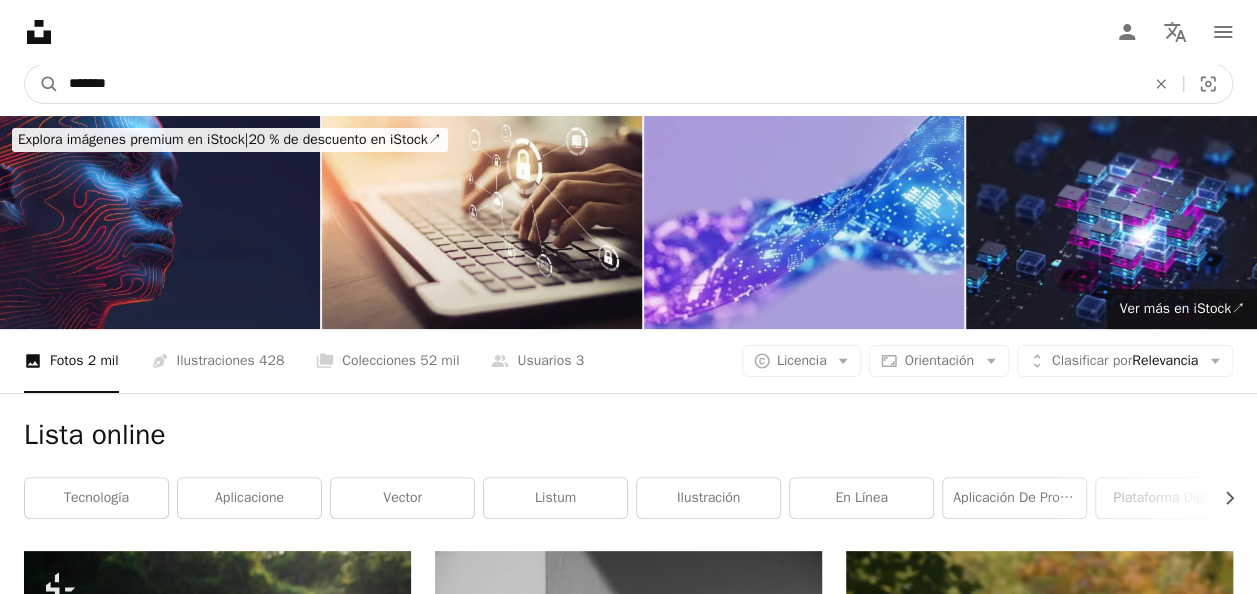 click on "A magnifying glass" at bounding box center [42, 84] 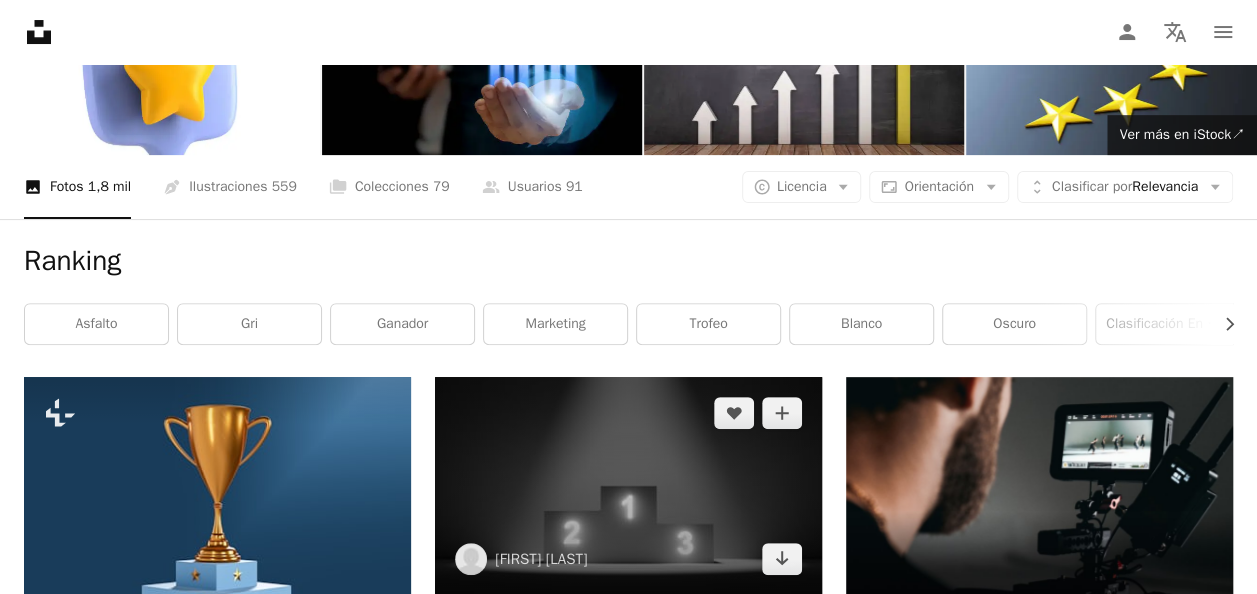 scroll, scrollTop: 176, scrollLeft: 0, axis: vertical 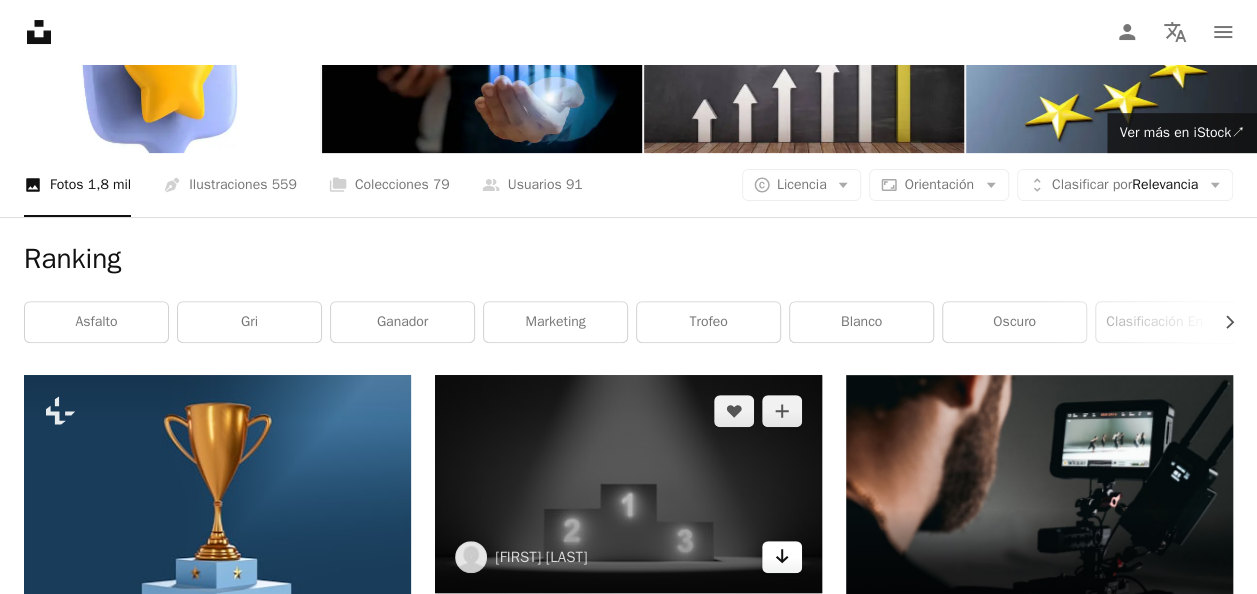 click on "Arrow pointing down" at bounding box center (782, 557) 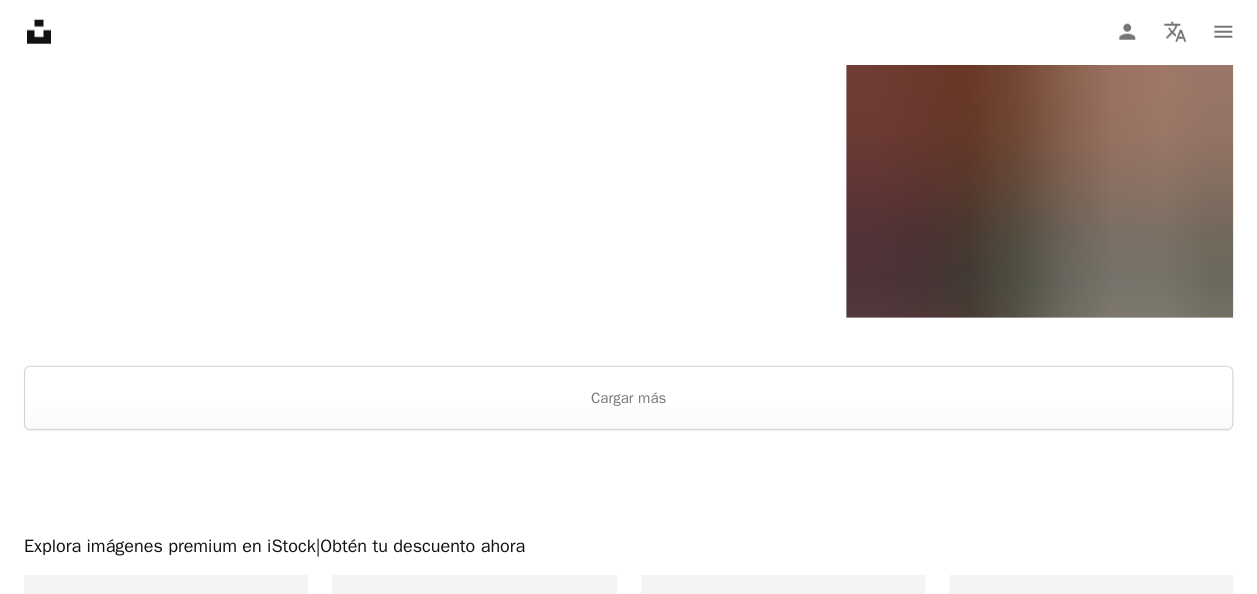 scroll, scrollTop: 2747, scrollLeft: 0, axis: vertical 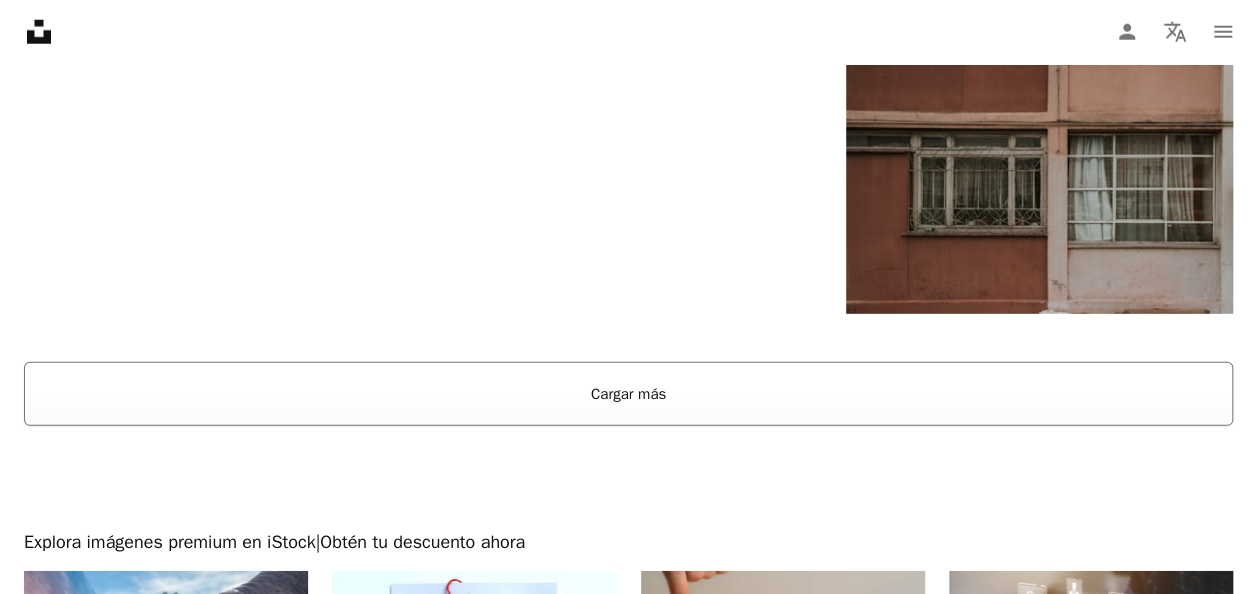 click on "Cargar más" at bounding box center [628, 394] 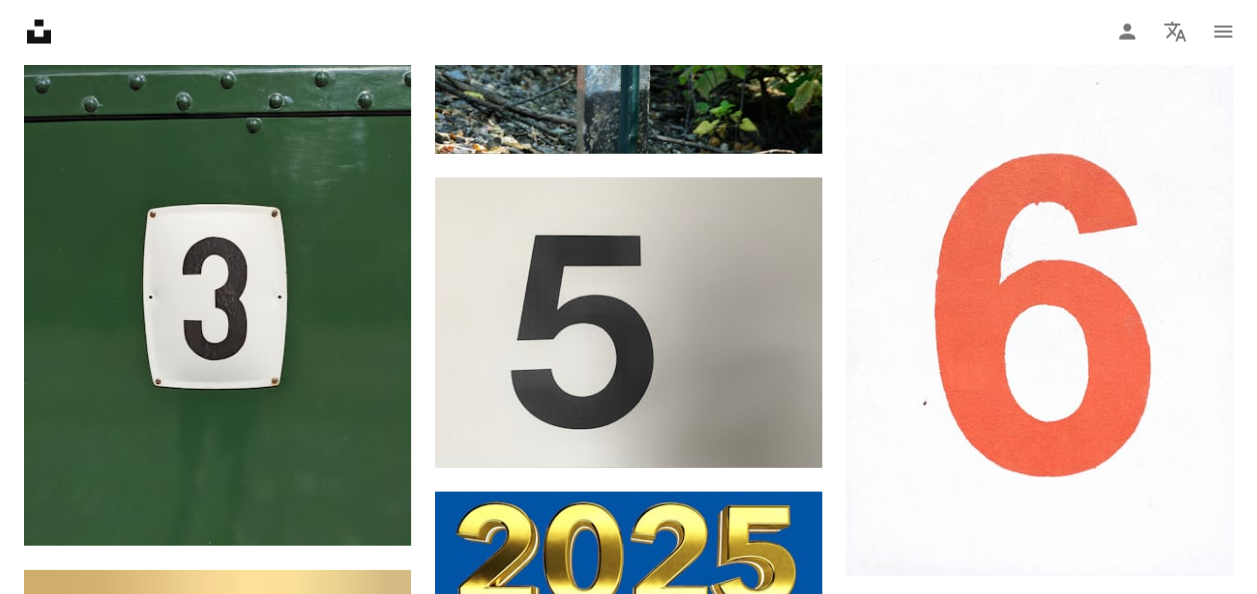 scroll, scrollTop: 5847, scrollLeft: 0, axis: vertical 